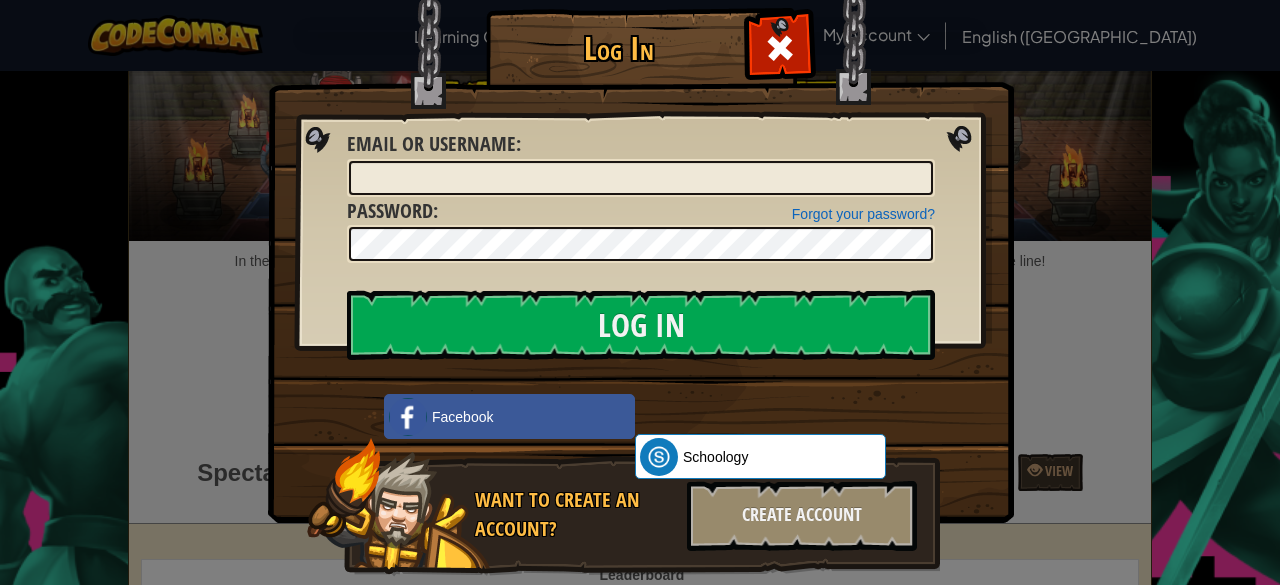 scroll, scrollTop: 0, scrollLeft: 0, axis: both 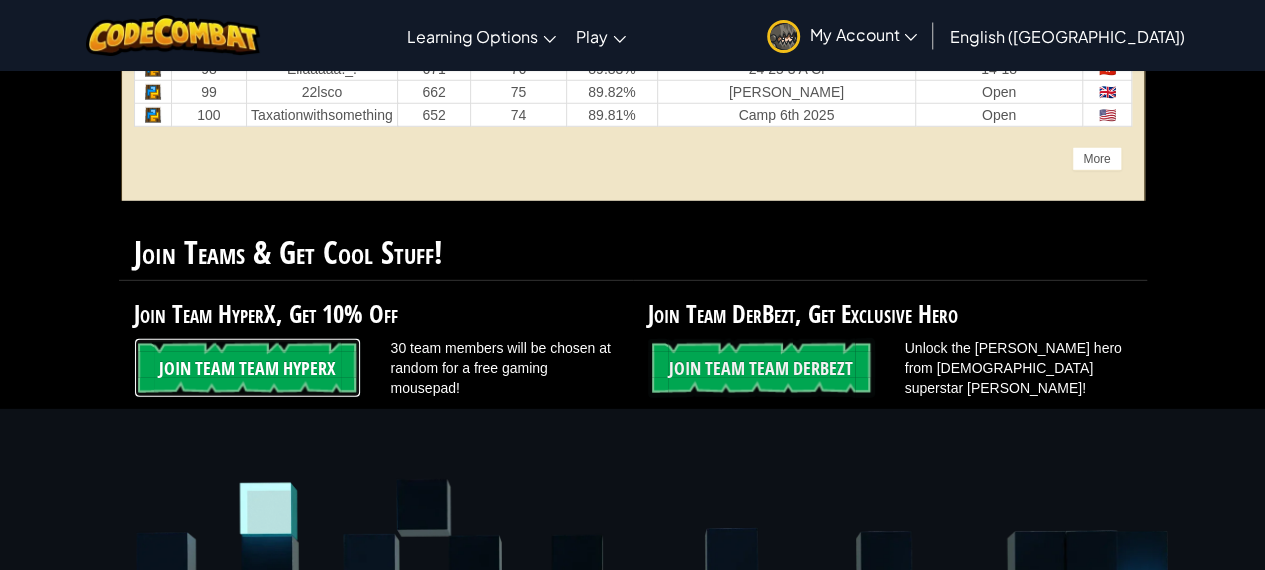 click on "Join Team Team HyperX" at bounding box center [247, 368] 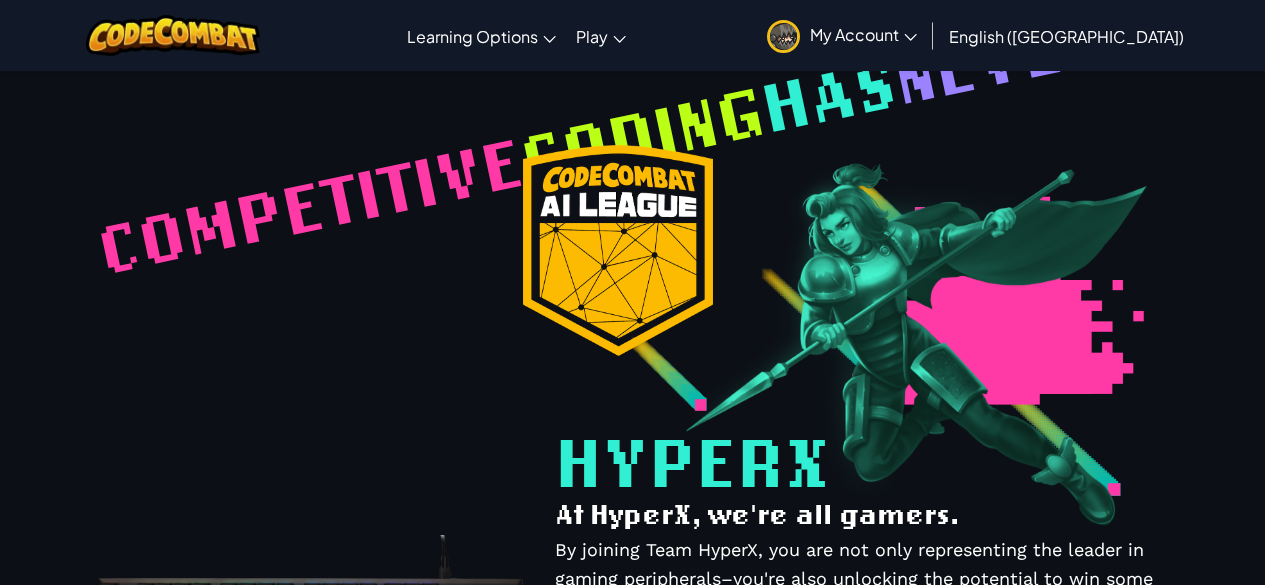 scroll, scrollTop: 0, scrollLeft: 0, axis: both 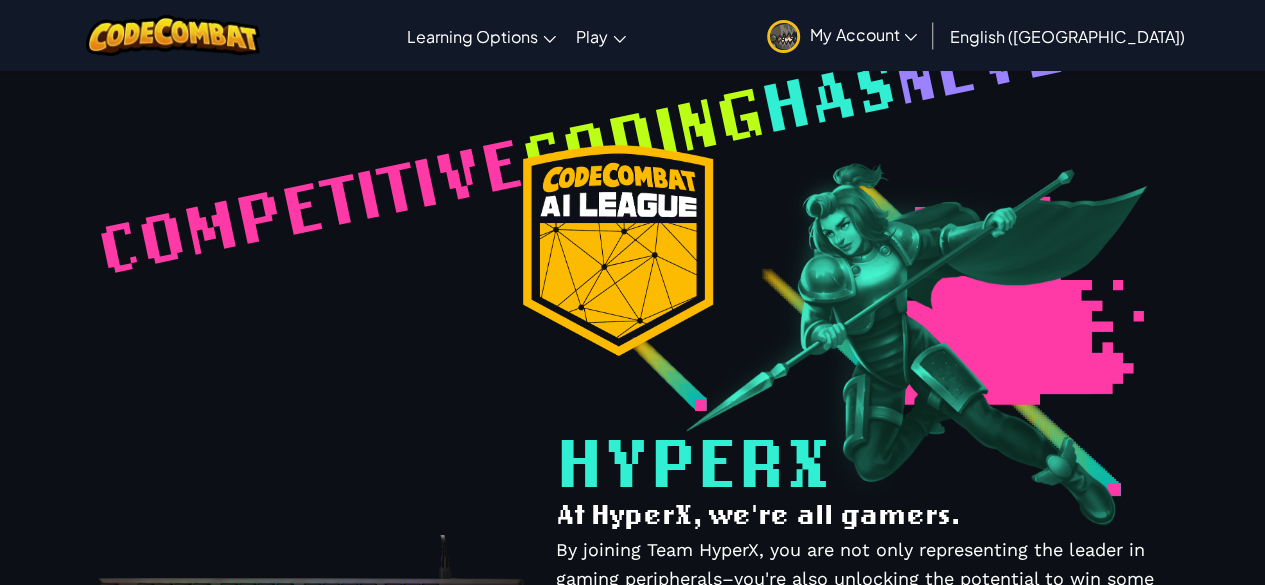 select on "60a4378875b540004c78f121" 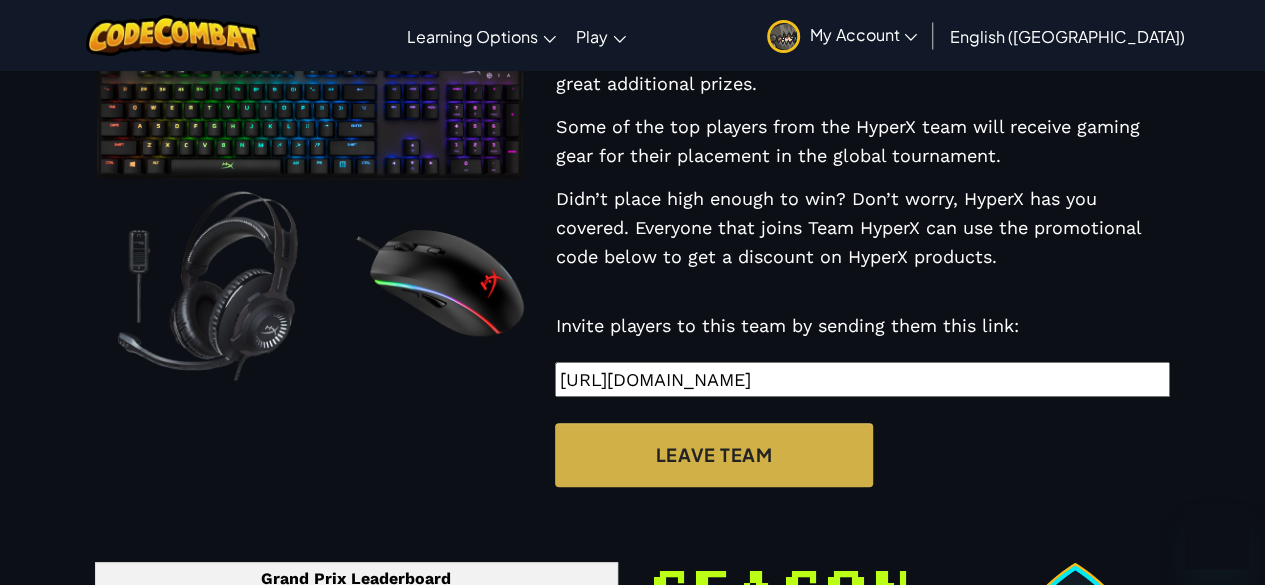 scroll, scrollTop: 547, scrollLeft: 0, axis: vertical 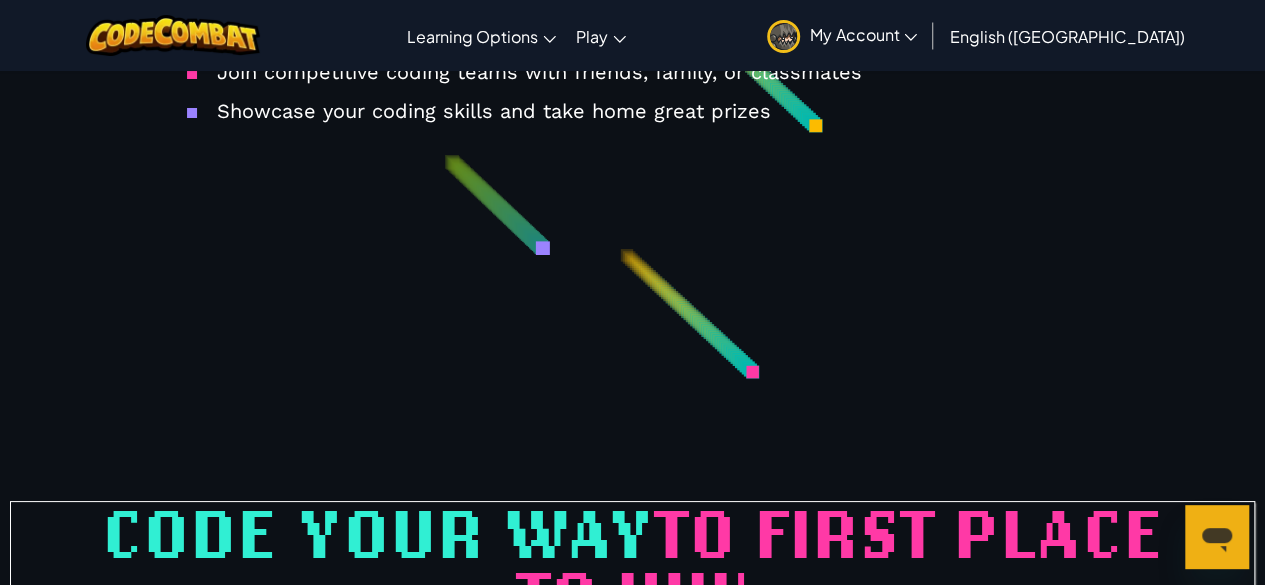 click on "Join Now" at bounding box center [632, -209] 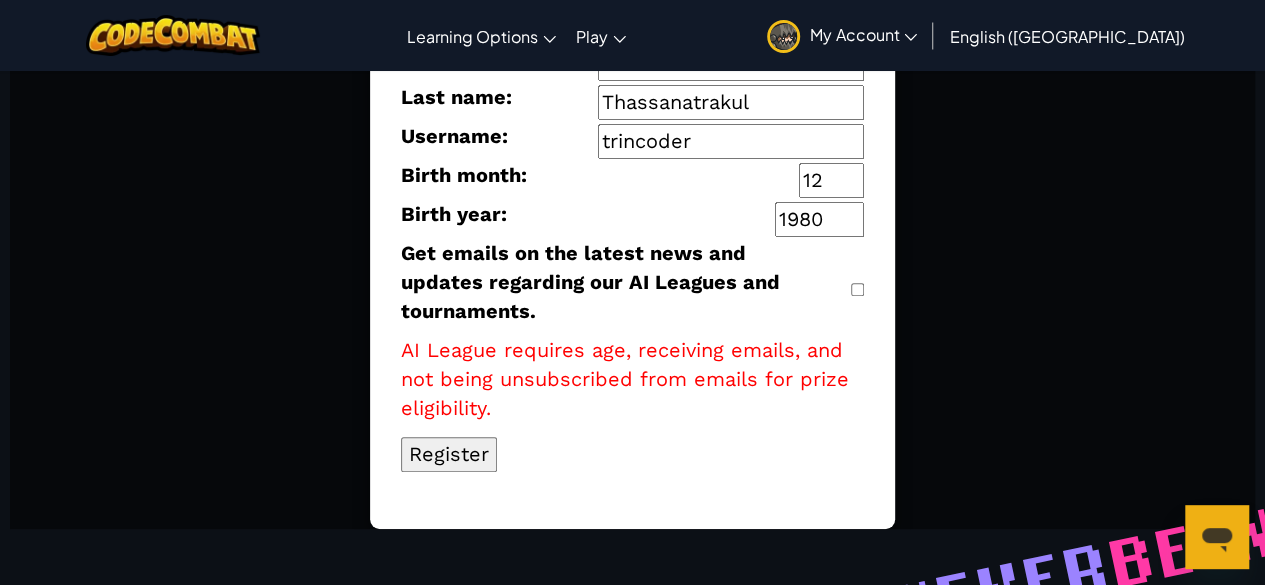 scroll, scrollTop: 306, scrollLeft: 0, axis: vertical 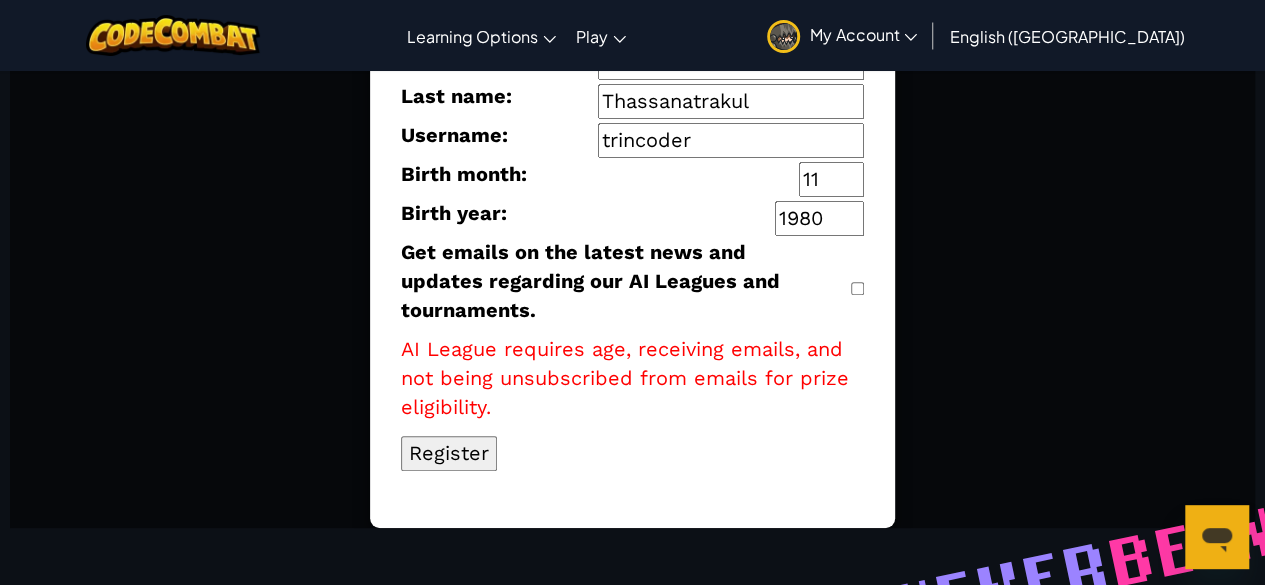 click on "11" at bounding box center [831, 179] 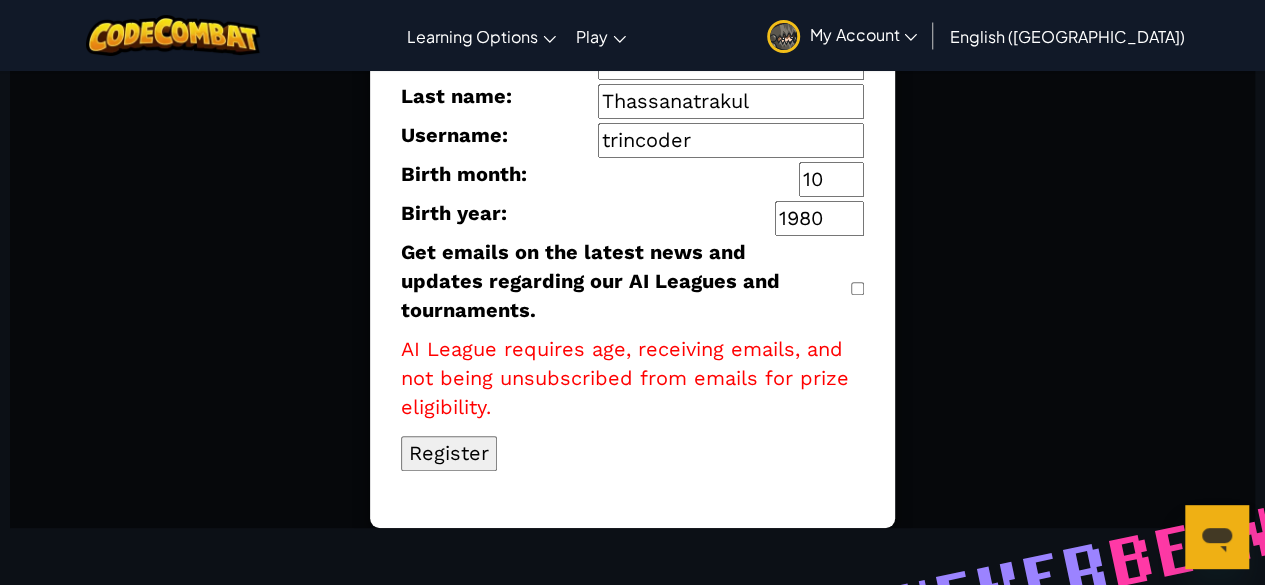 click on "10" at bounding box center [831, 179] 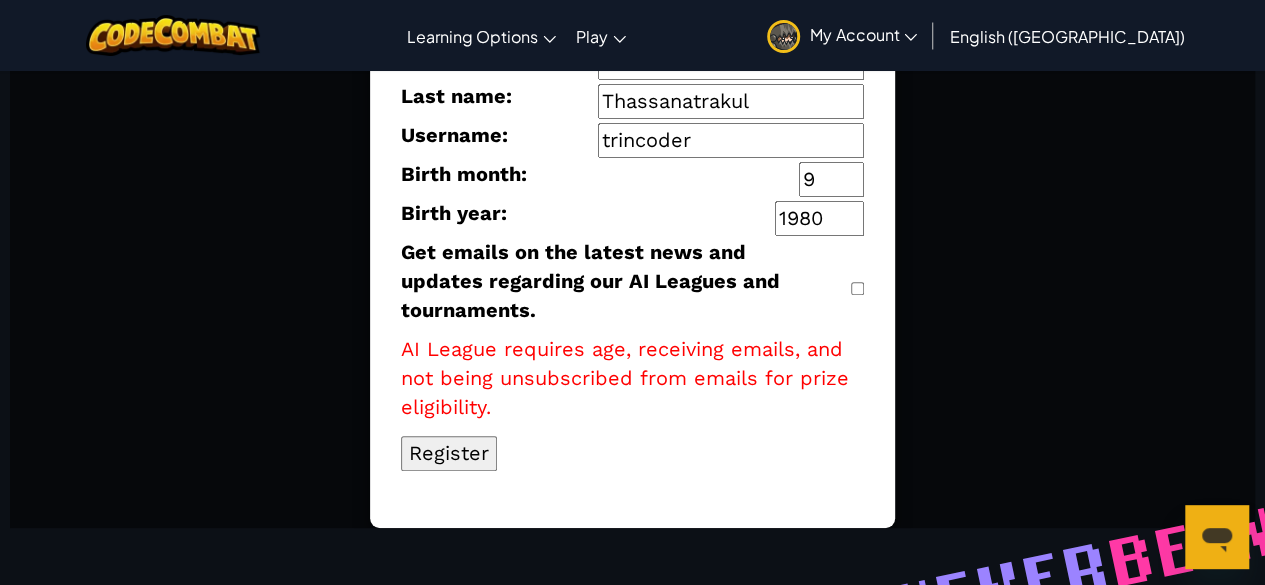 click on "9" at bounding box center [831, 179] 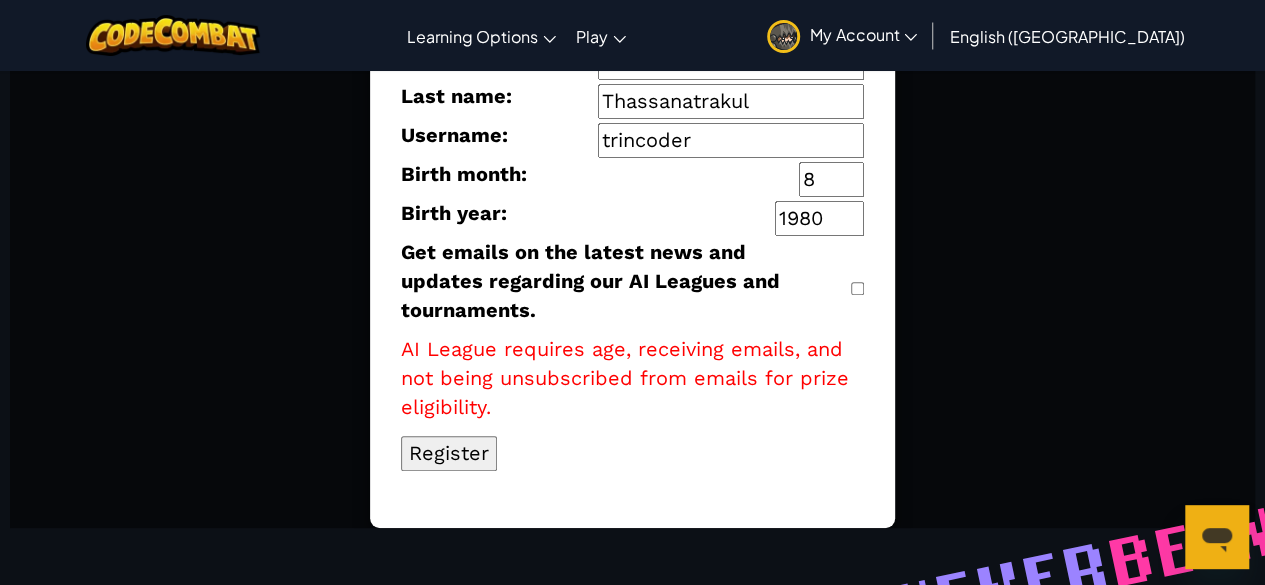 click on "8" at bounding box center (831, 179) 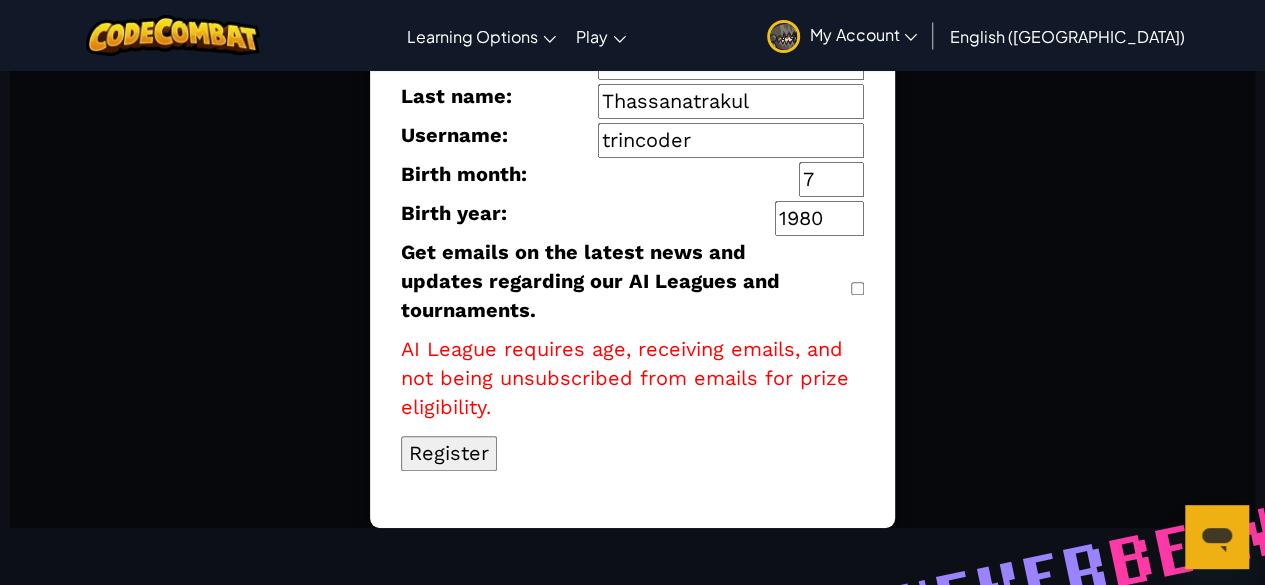 type on "7" 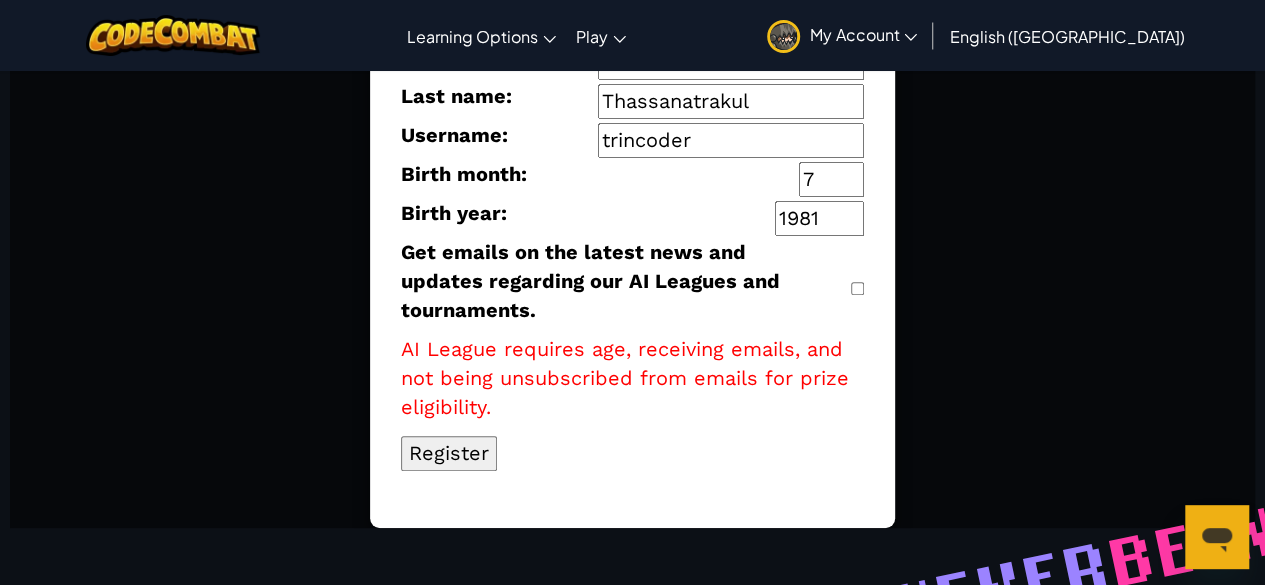 click on "1981" at bounding box center (819, 218) 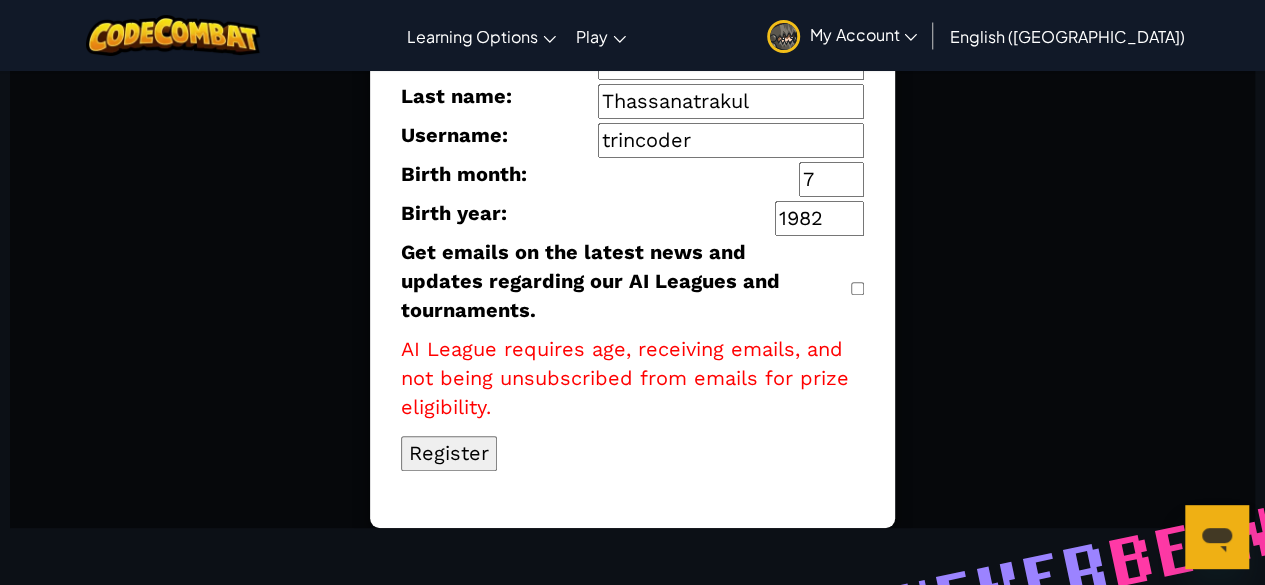 click on "1982" at bounding box center [819, 218] 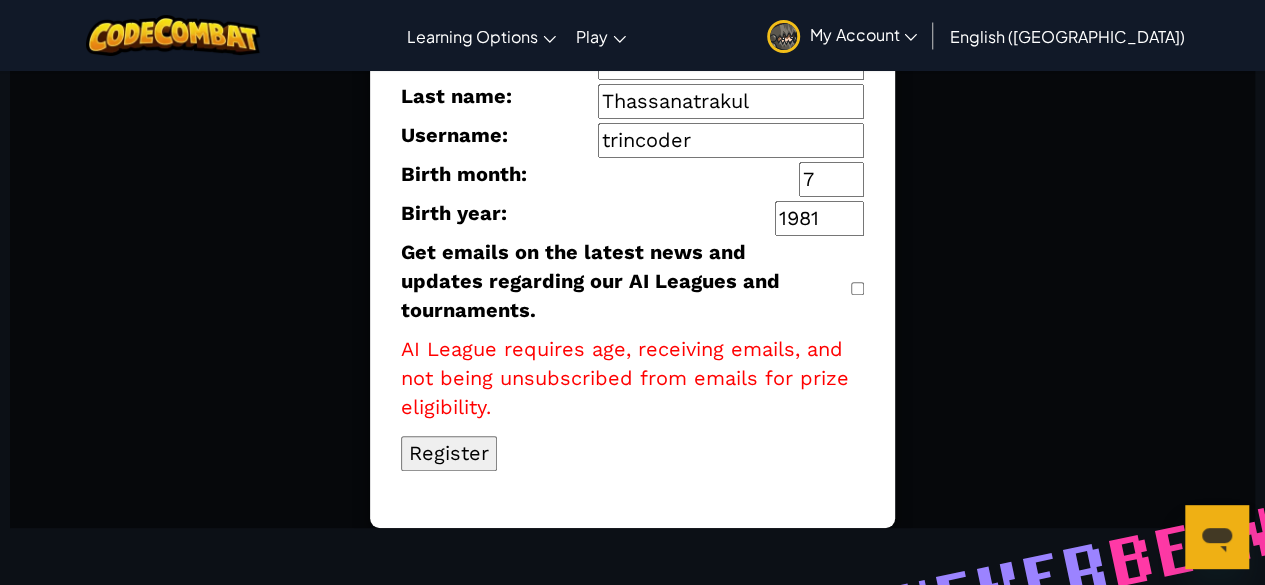 click on "1981" at bounding box center [819, 218] 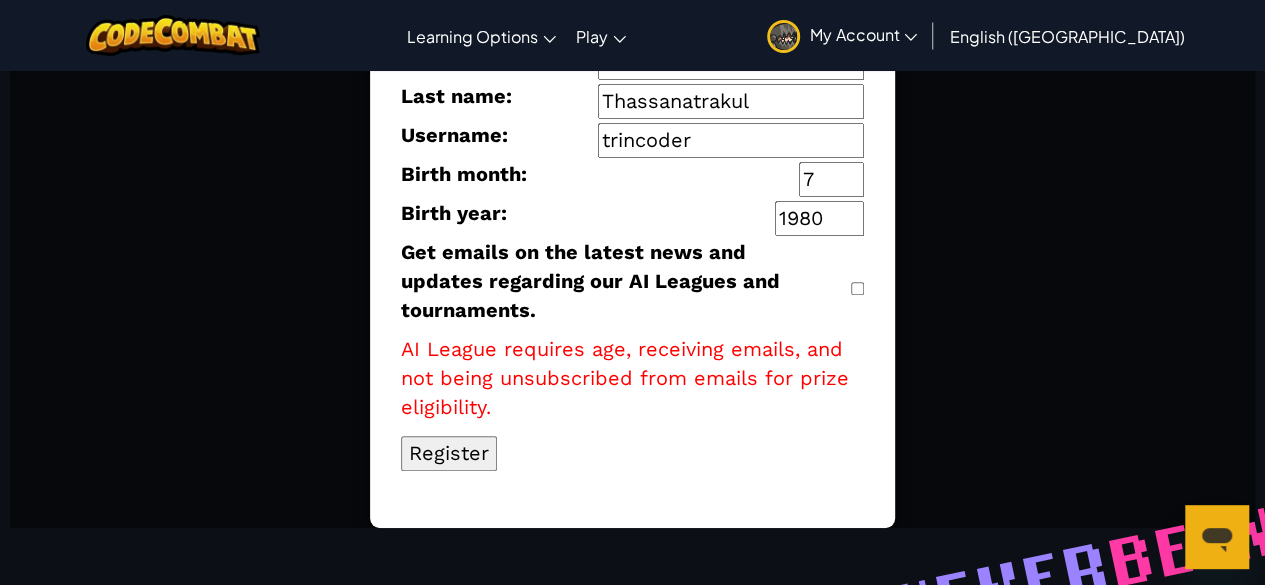 click on "1980" at bounding box center [819, 218] 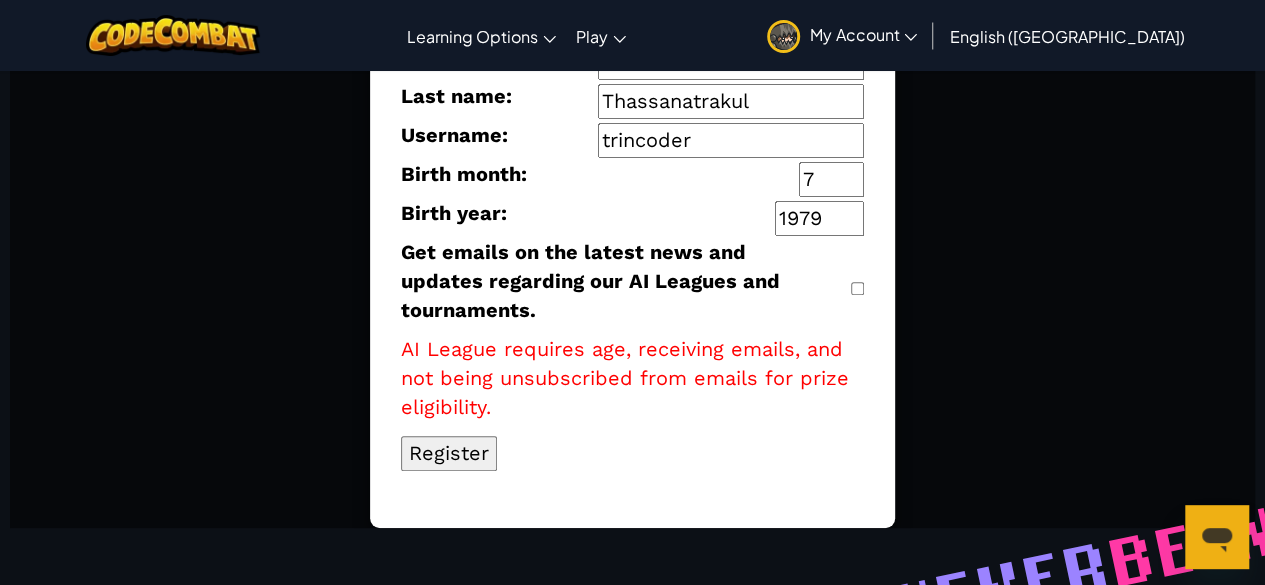 click on "1979" at bounding box center (819, 218) 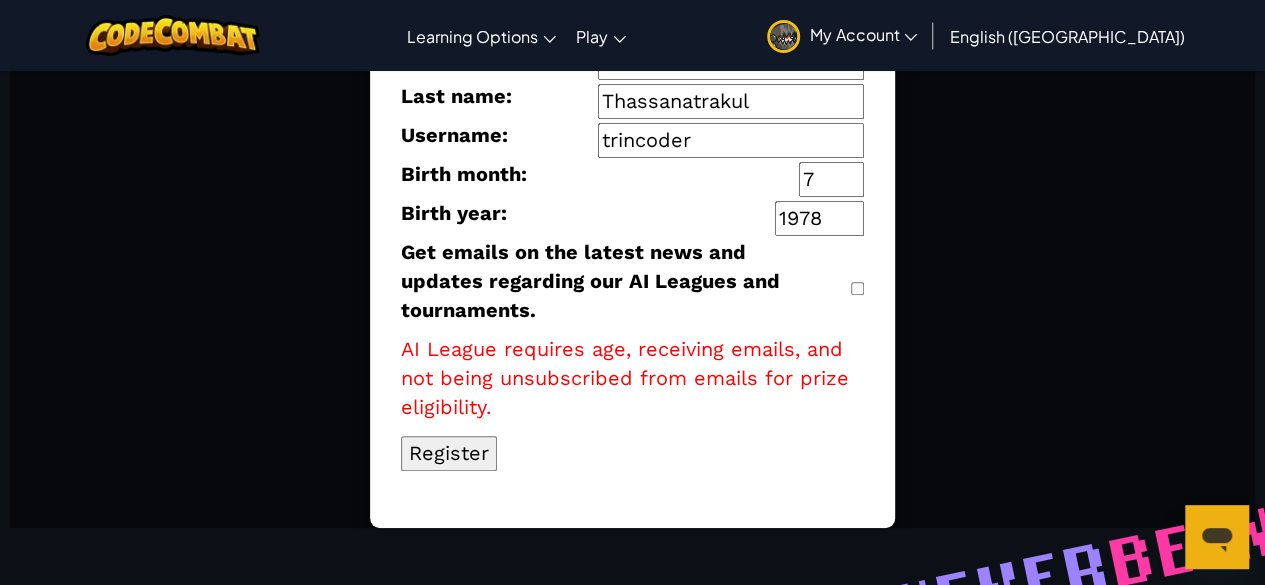 click on "1978" at bounding box center (819, 218) 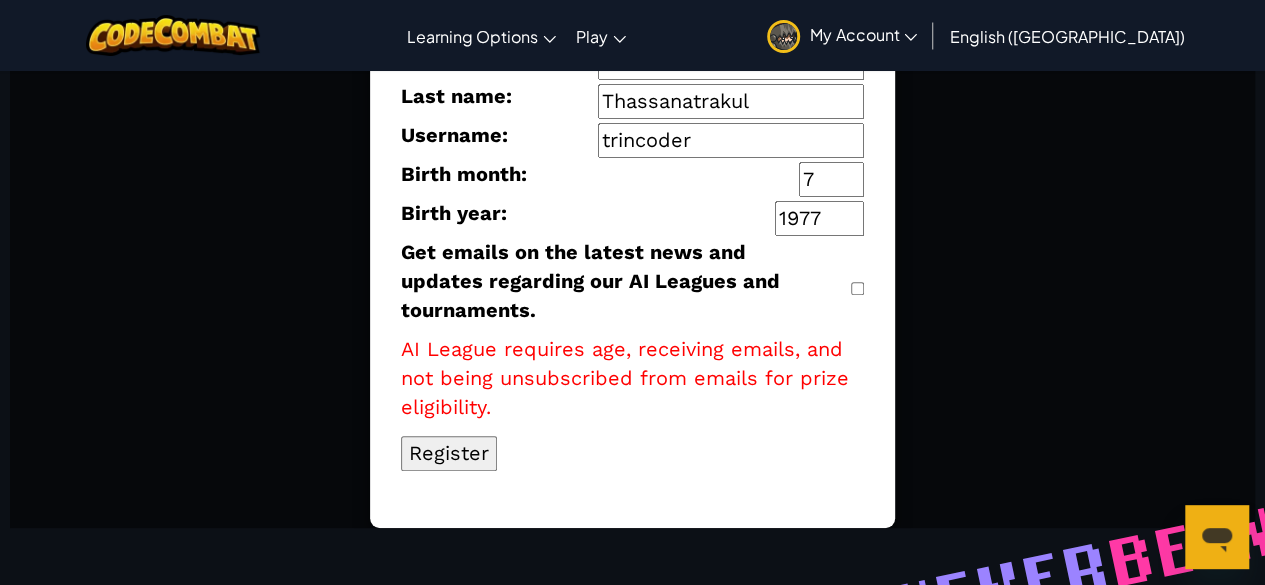 click on "1977" at bounding box center (819, 218) 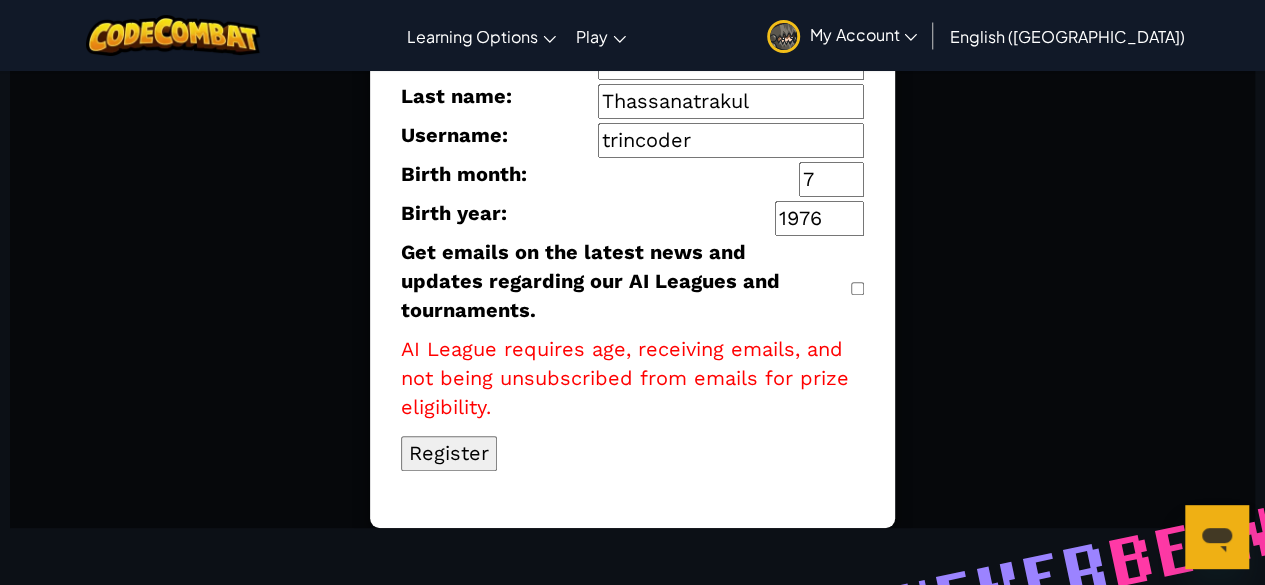 click on "1976" at bounding box center [819, 218] 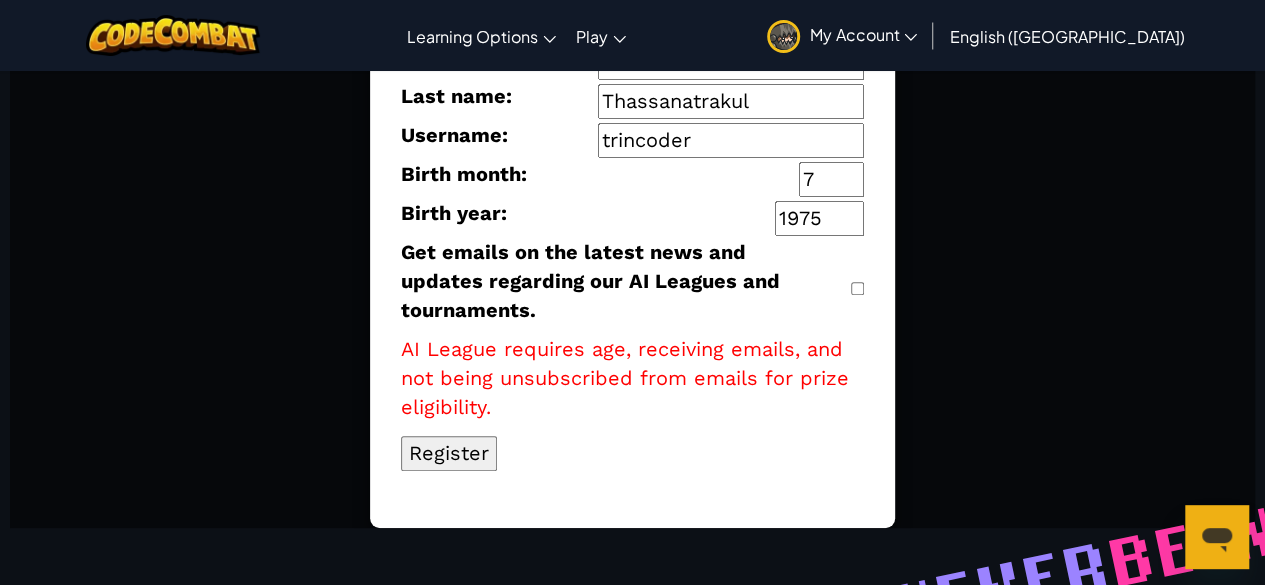 click on "1975" at bounding box center [819, 218] 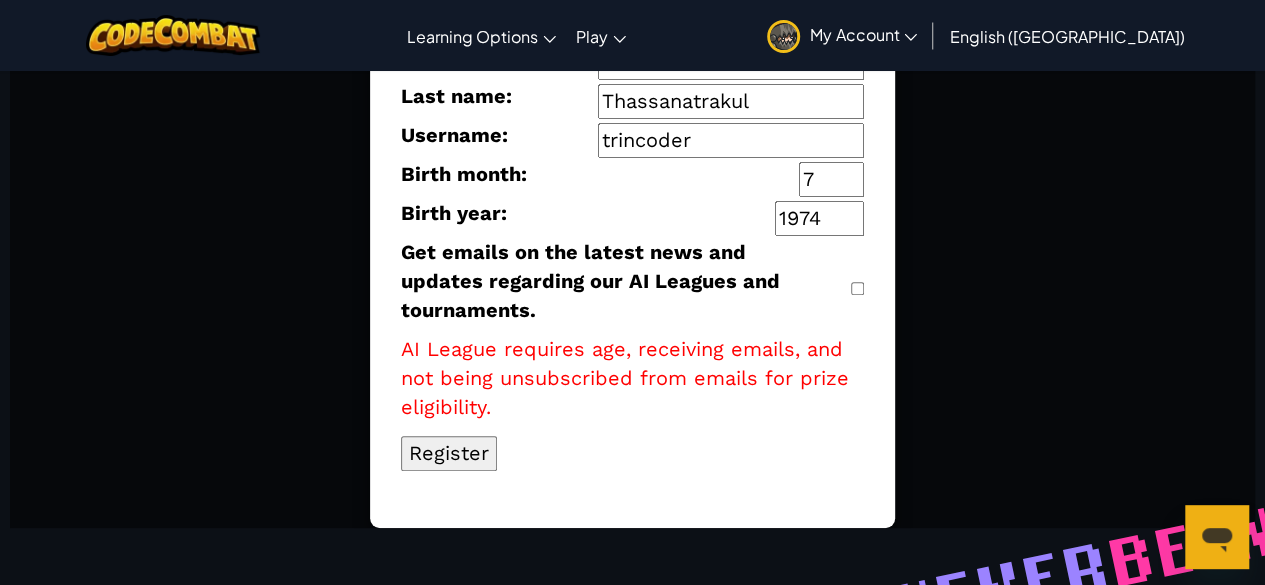 click on "1974" at bounding box center (819, 218) 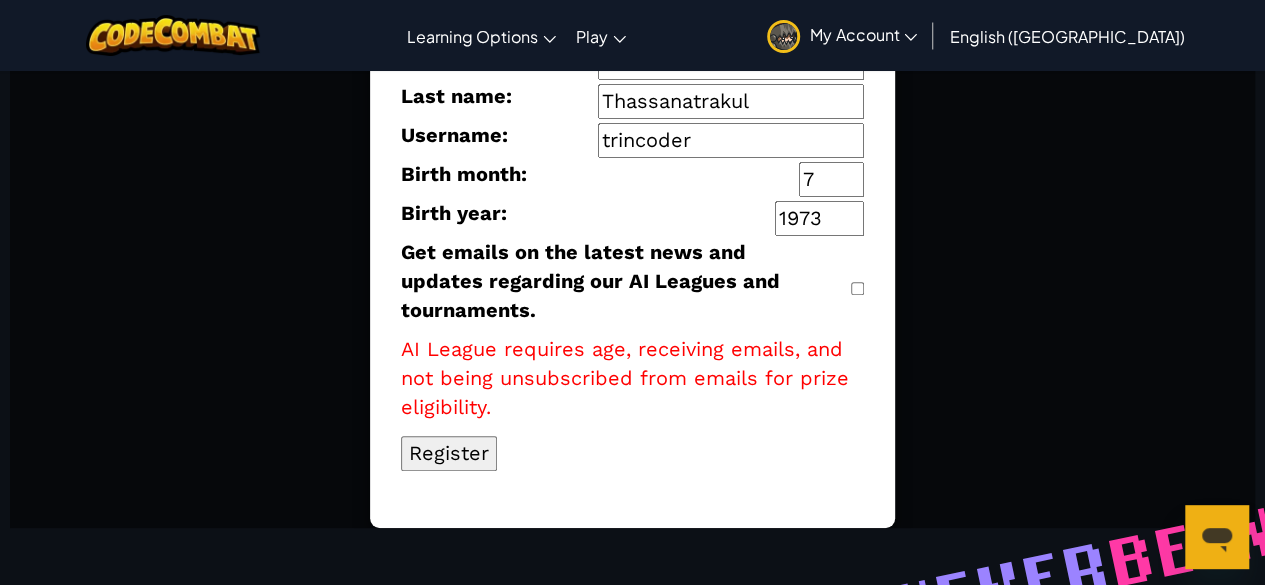 click on "1973" at bounding box center (819, 218) 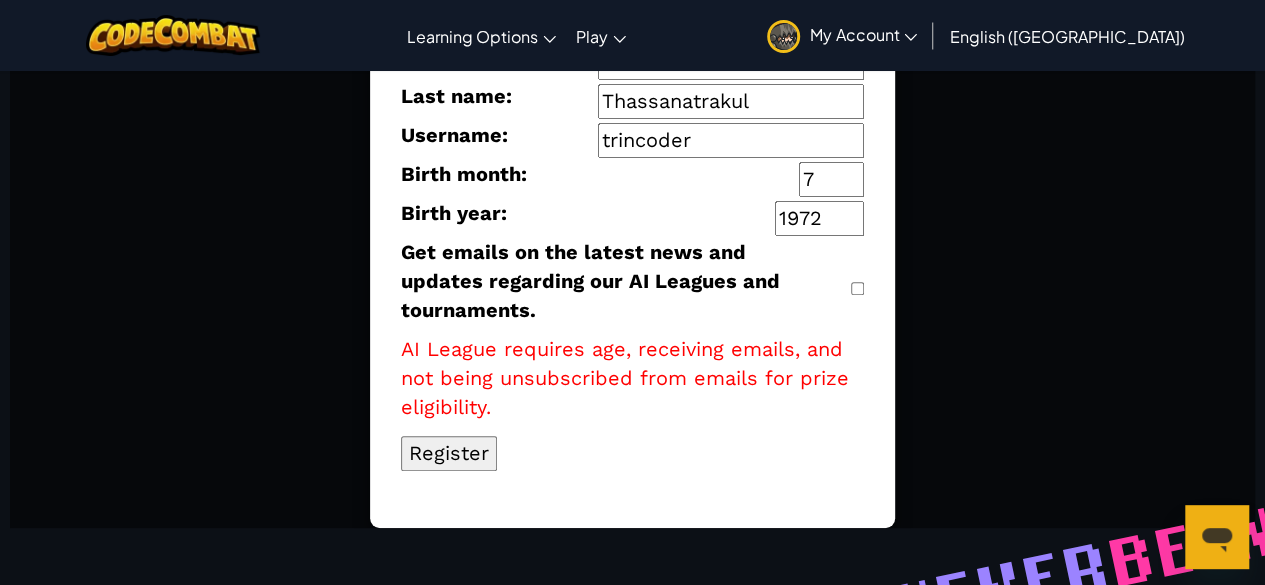 click on "1972" at bounding box center (819, 218) 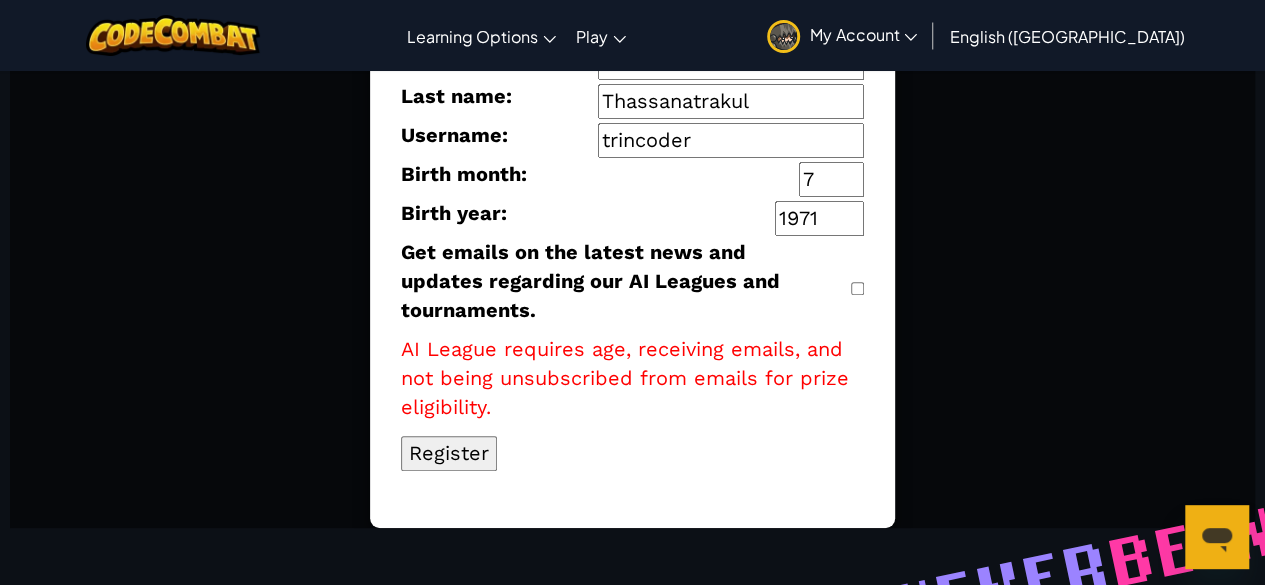 click on "1971" at bounding box center [819, 218] 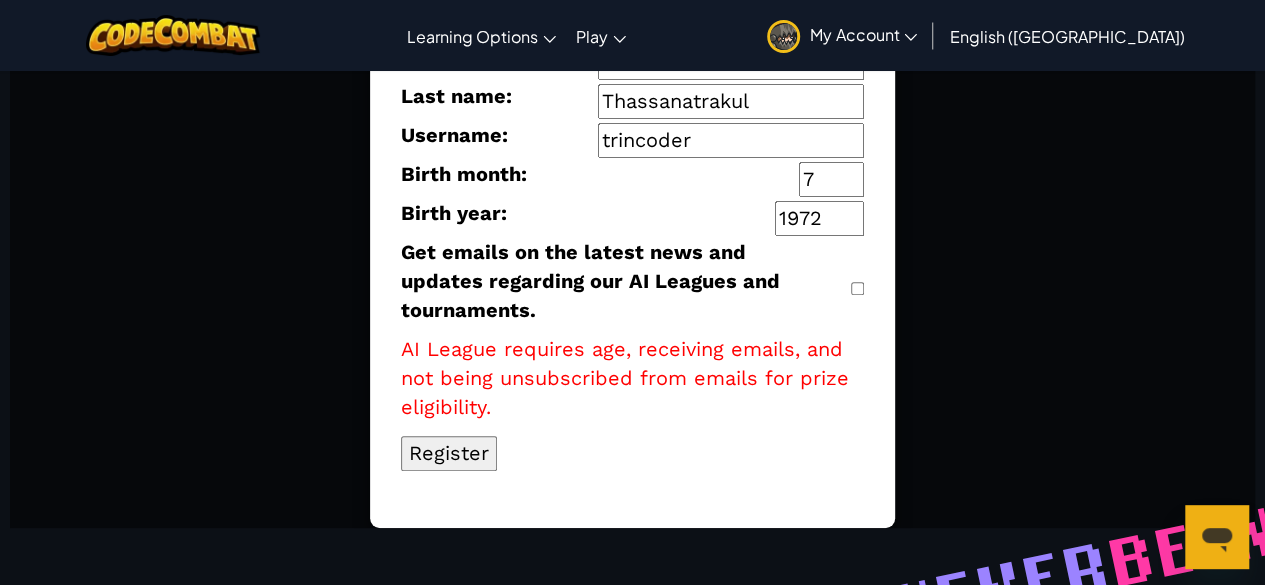 click on "1972" at bounding box center (819, 218) 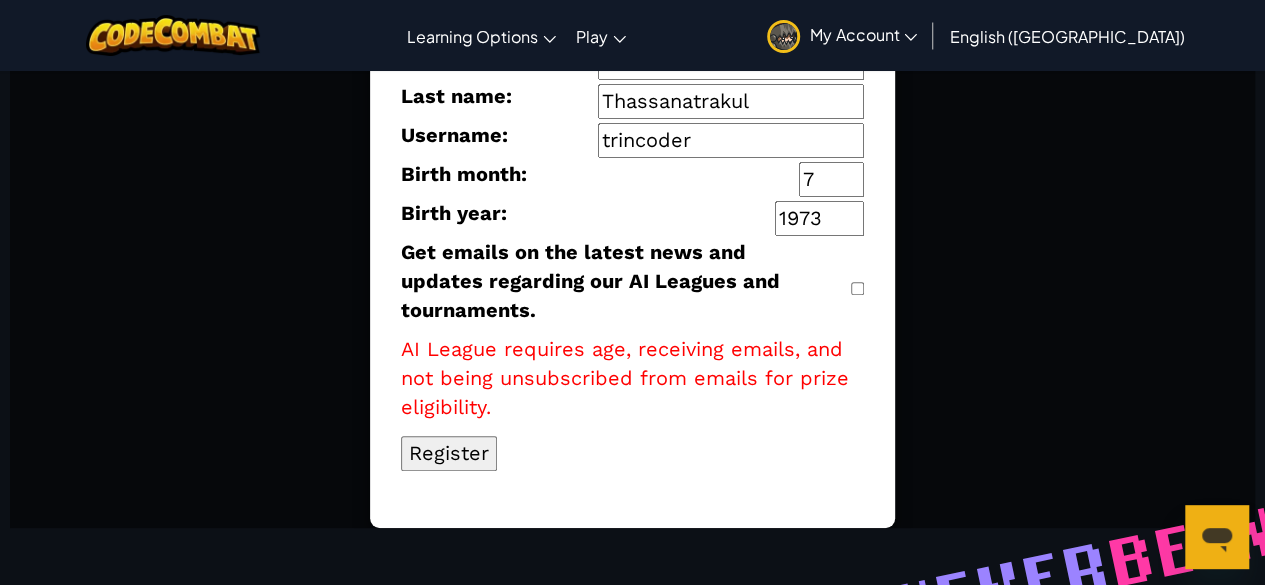 click on "1973" at bounding box center (819, 218) 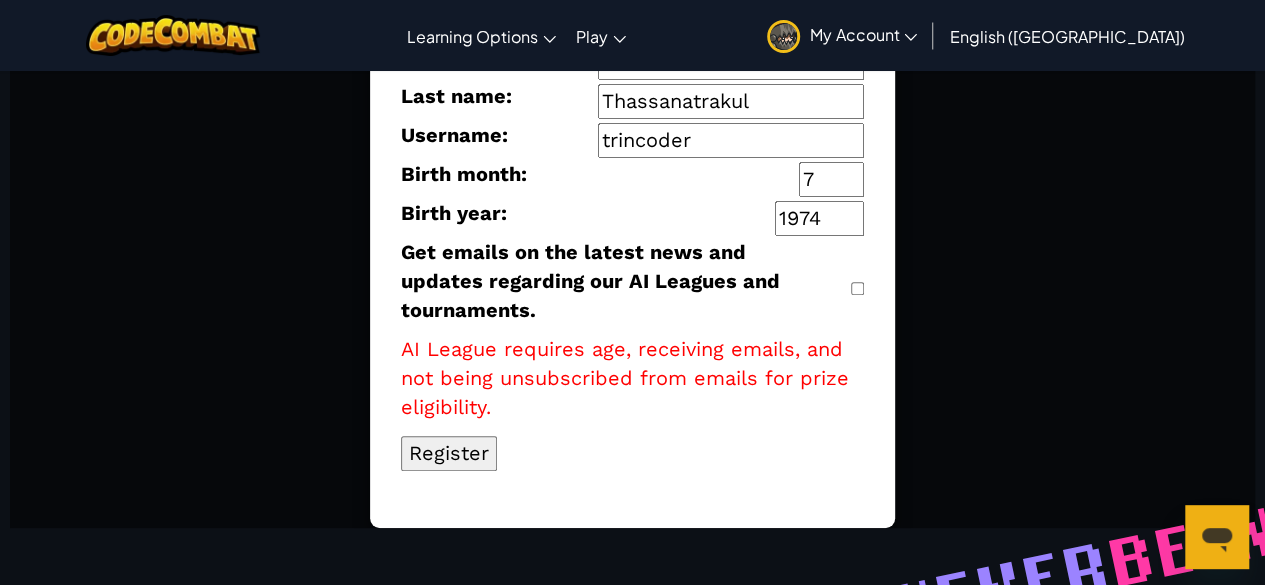 click on "1974" at bounding box center [819, 218] 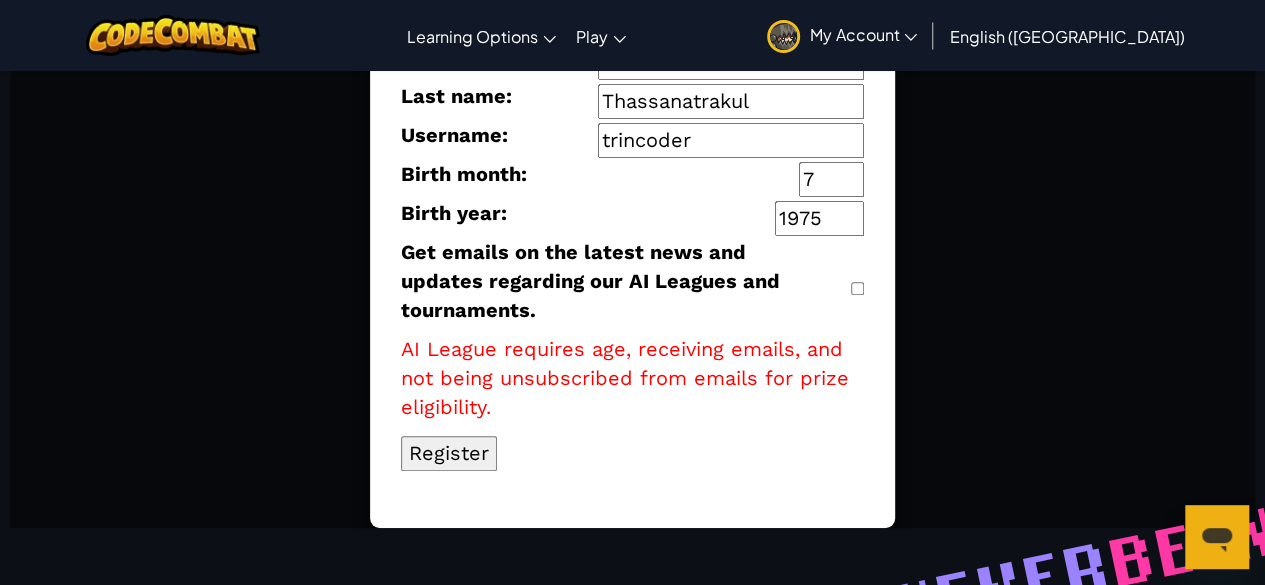 click on "1975" at bounding box center [819, 218] 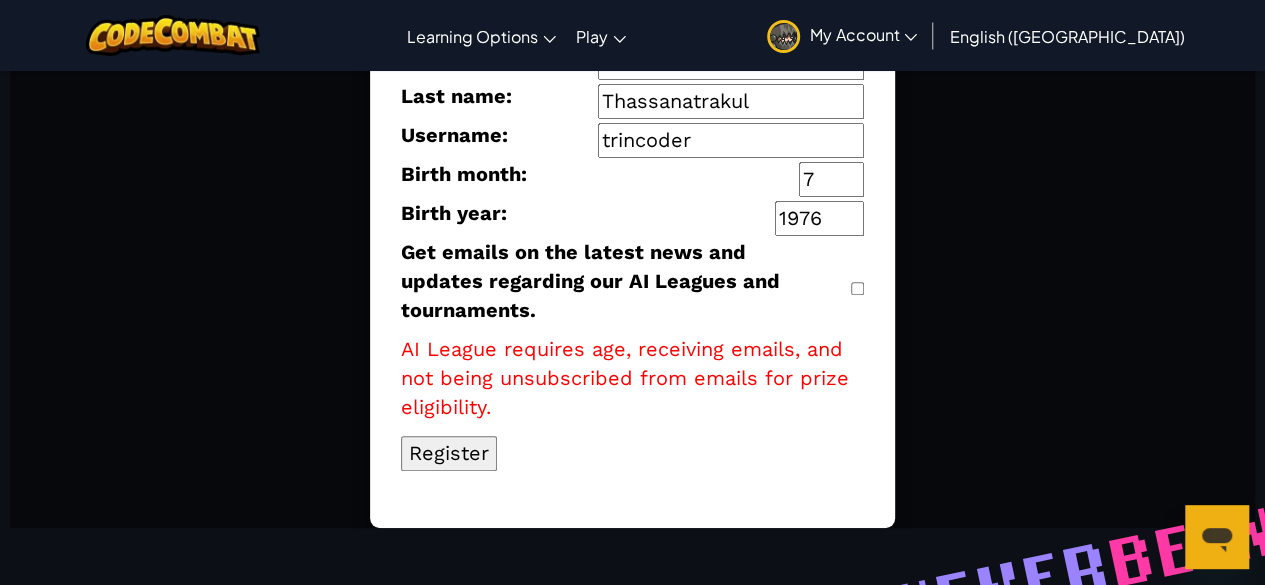click on "1976" at bounding box center (819, 218) 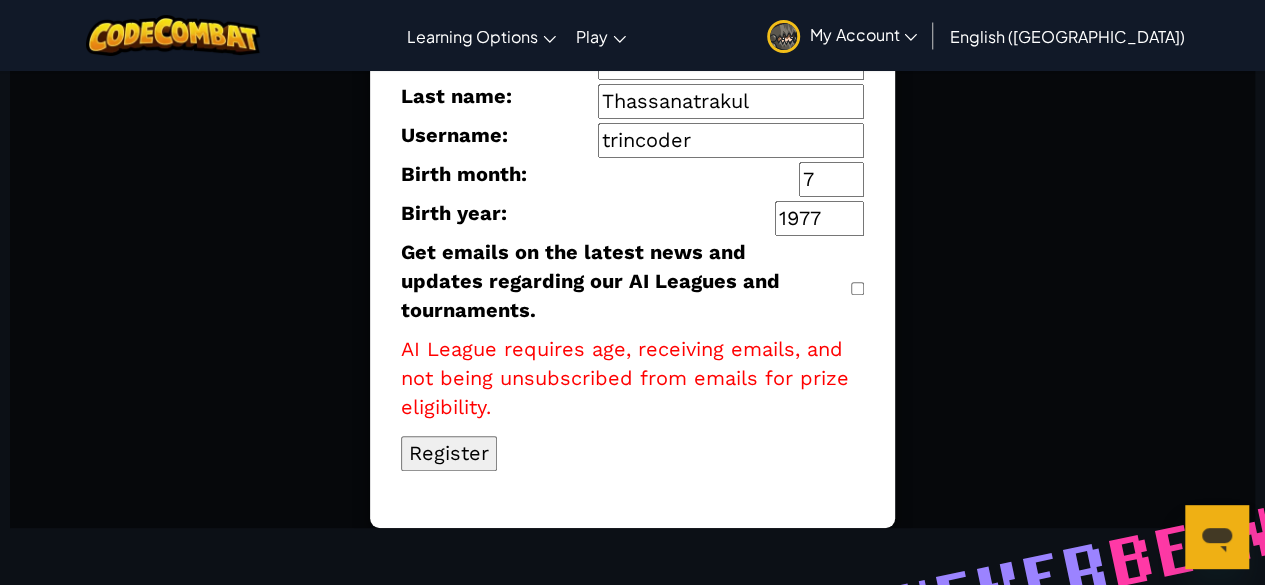 click on "1977" at bounding box center [819, 218] 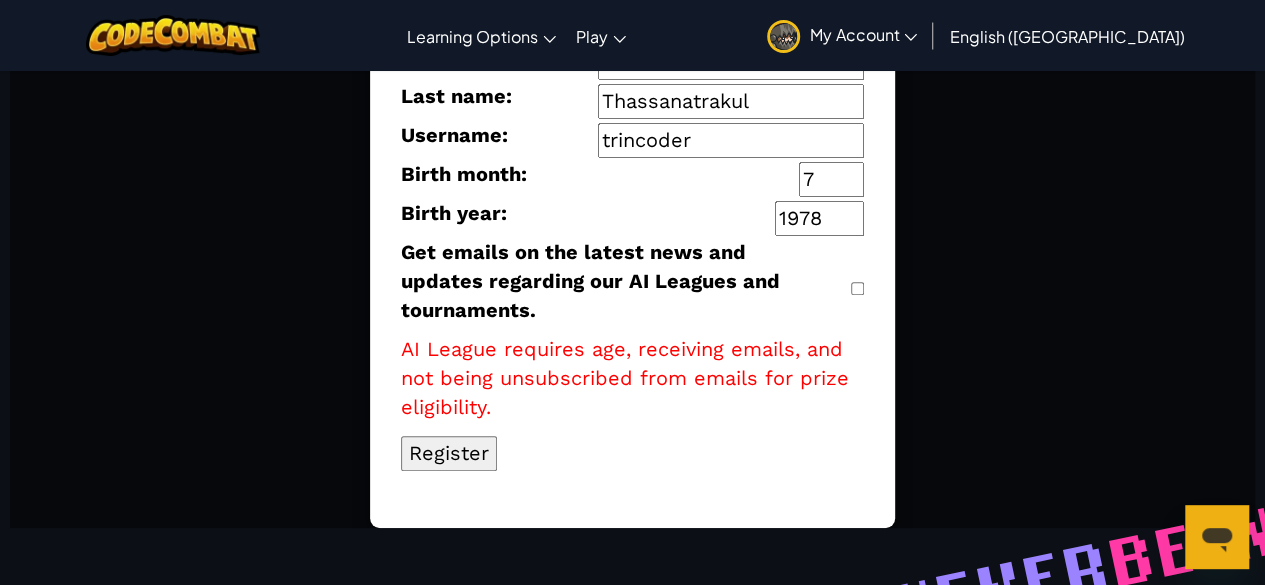 click on "1978" at bounding box center (819, 218) 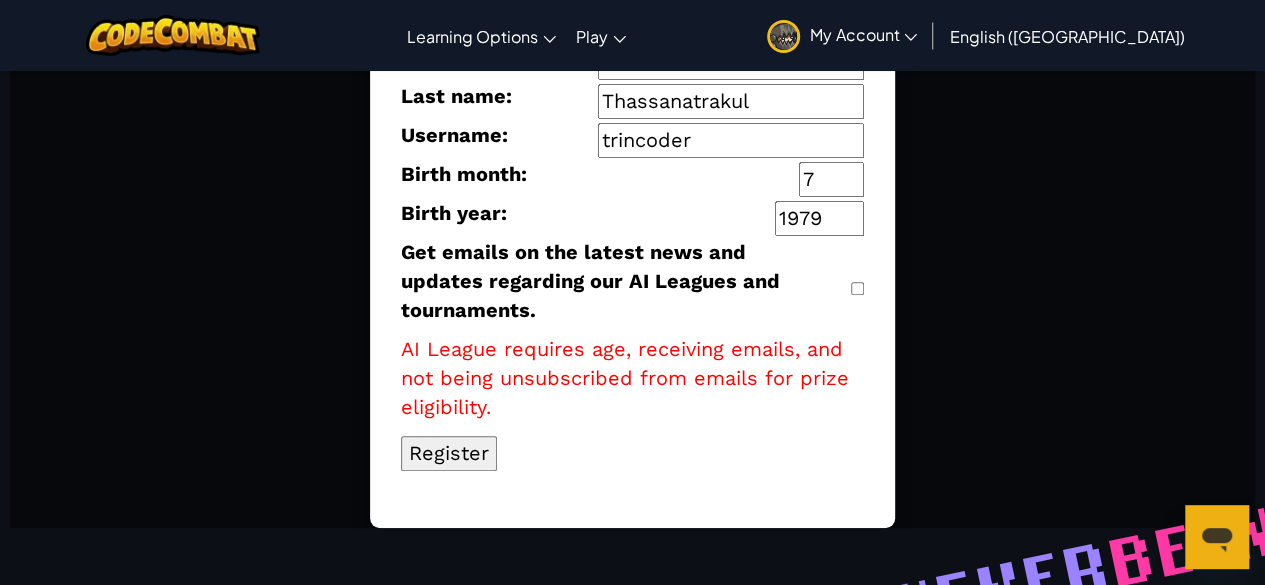 click on "1979" at bounding box center [819, 218] 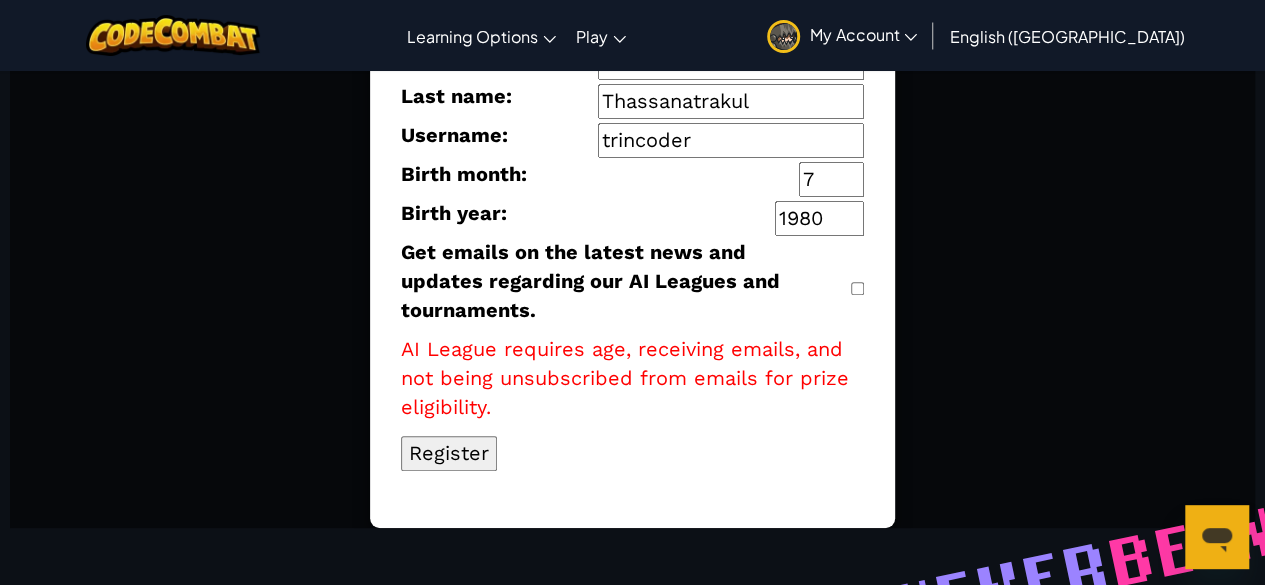 click on "1980" at bounding box center [819, 218] 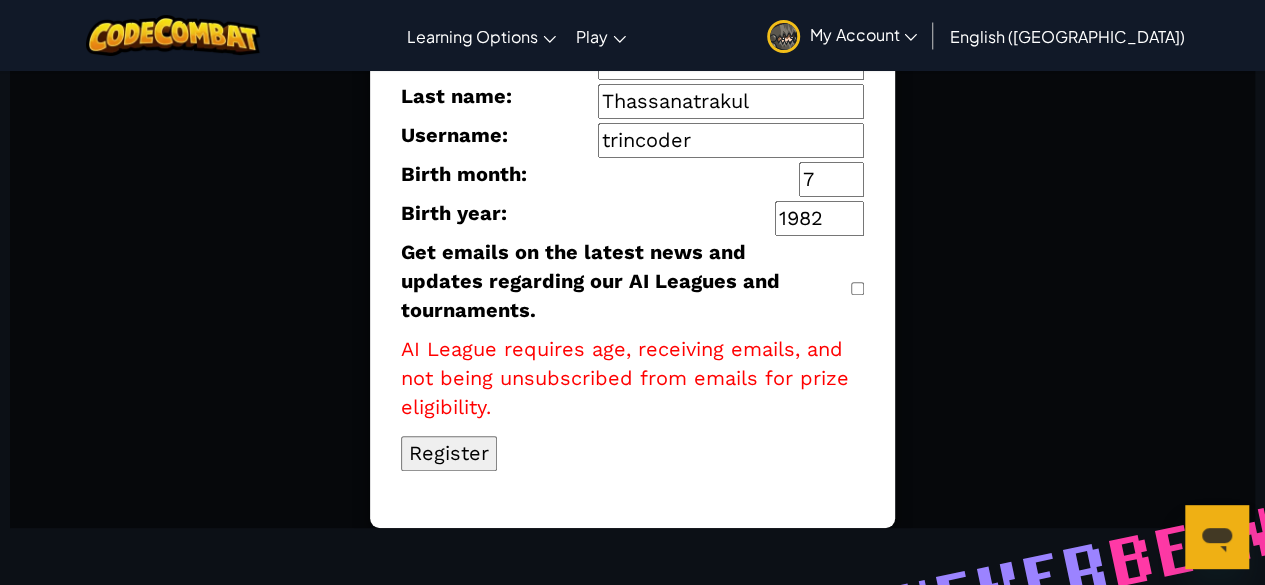 click on "1982" at bounding box center (819, 218) 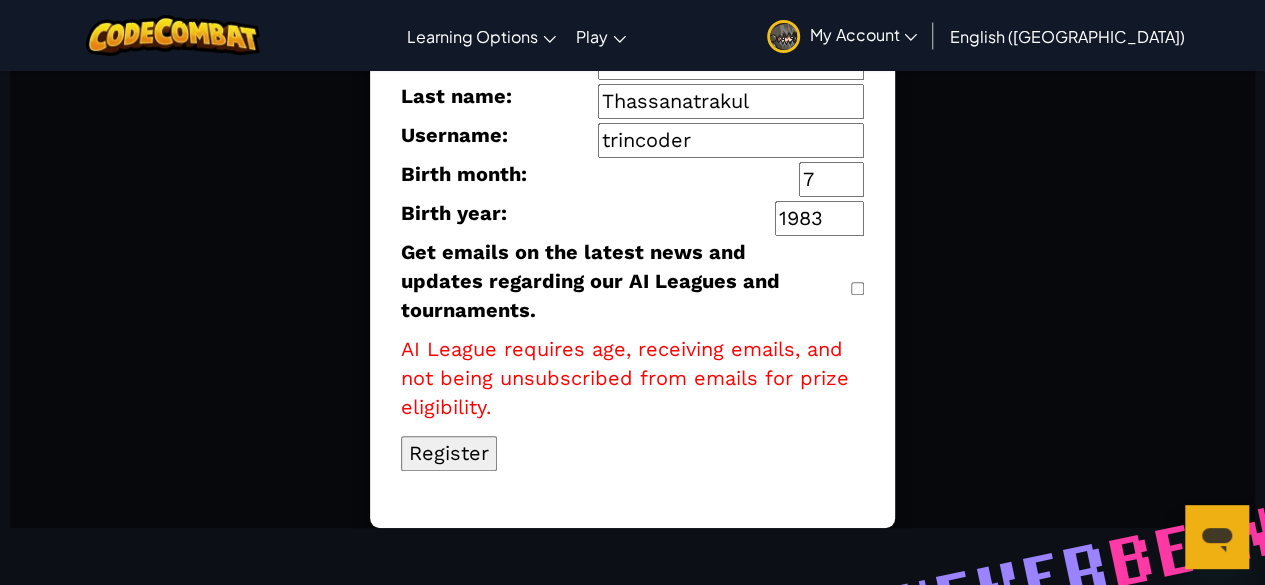 click on "1983" at bounding box center [819, 218] 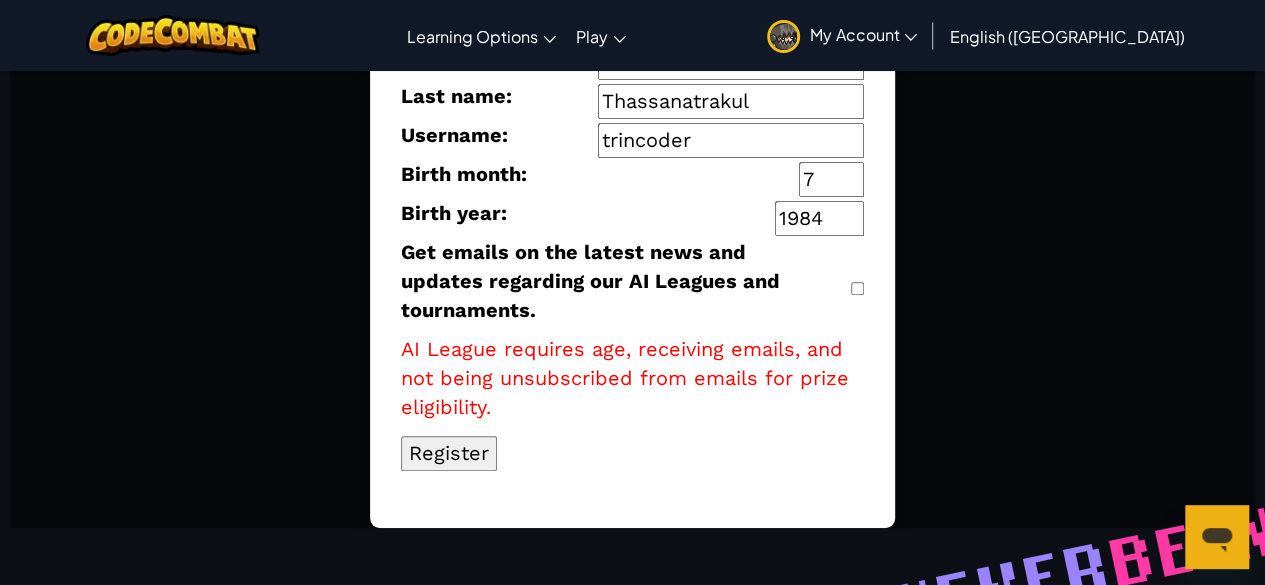 click on "1984" at bounding box center [819, 218] 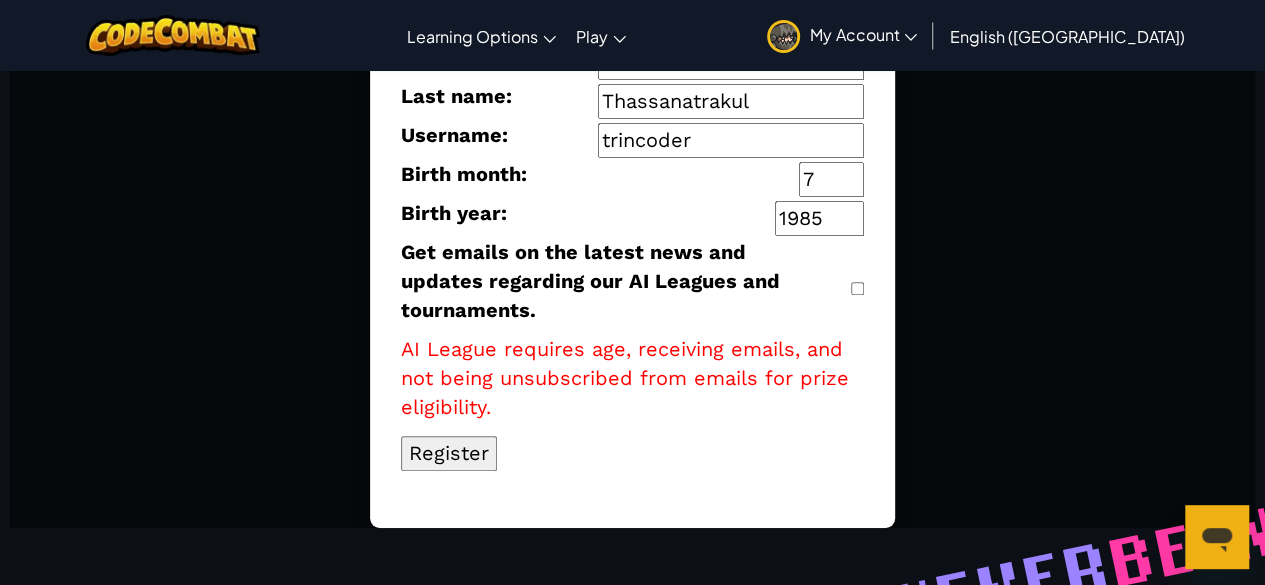 click on "1985" at bounding box center [819, 218] 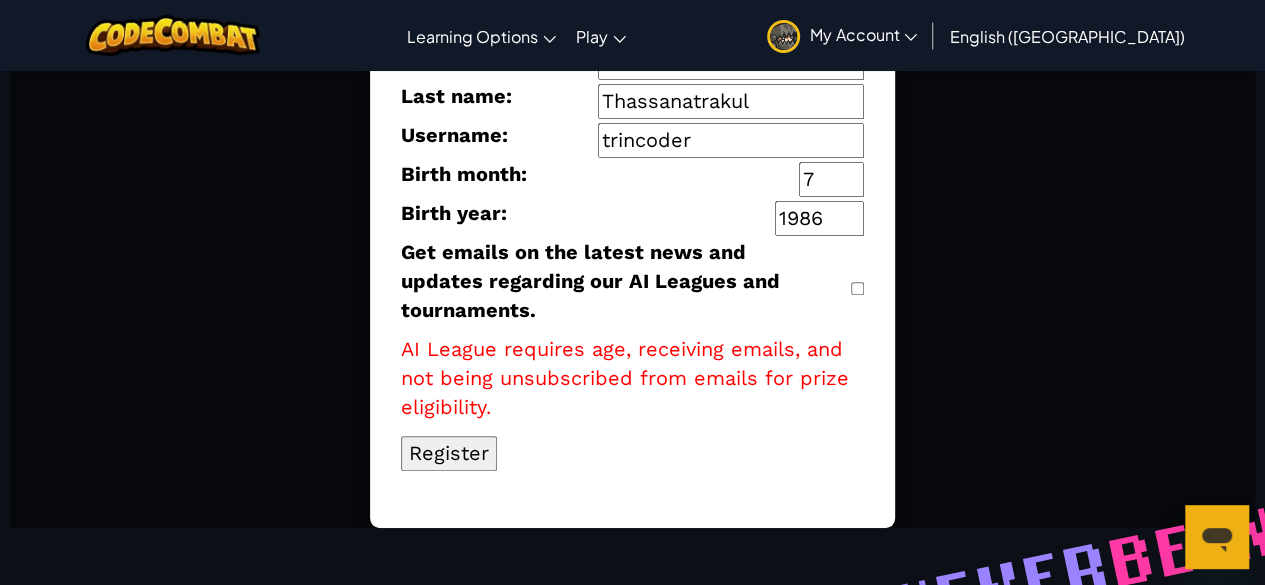 click on "1986" at bounding box center [819, 218] 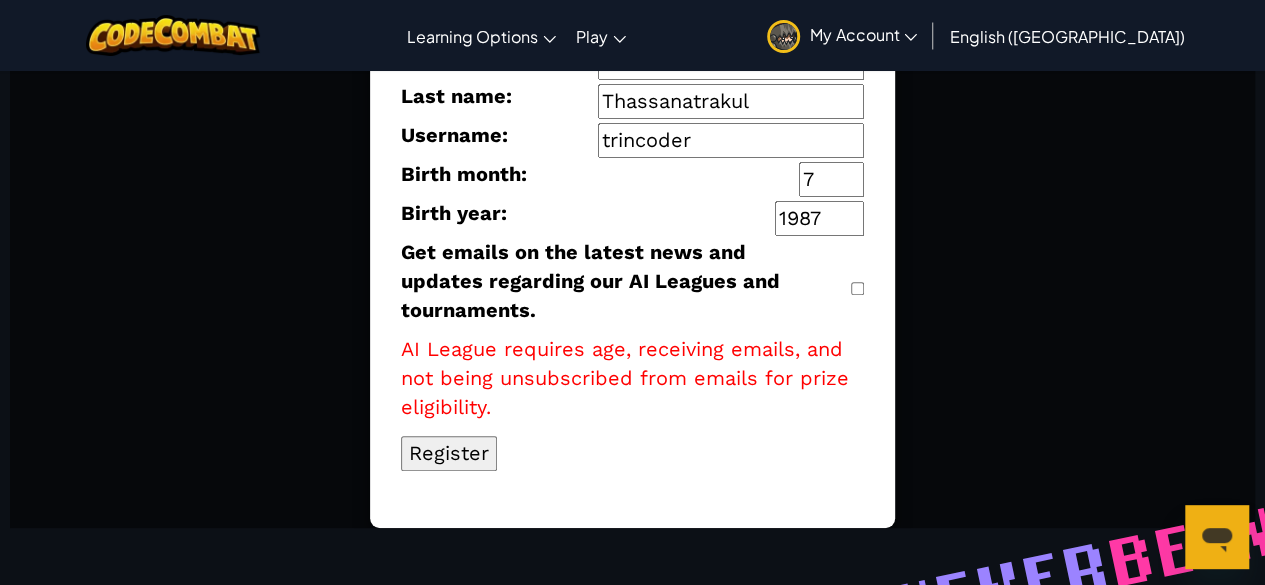 click on "1987" at bounding box center (819, 218) 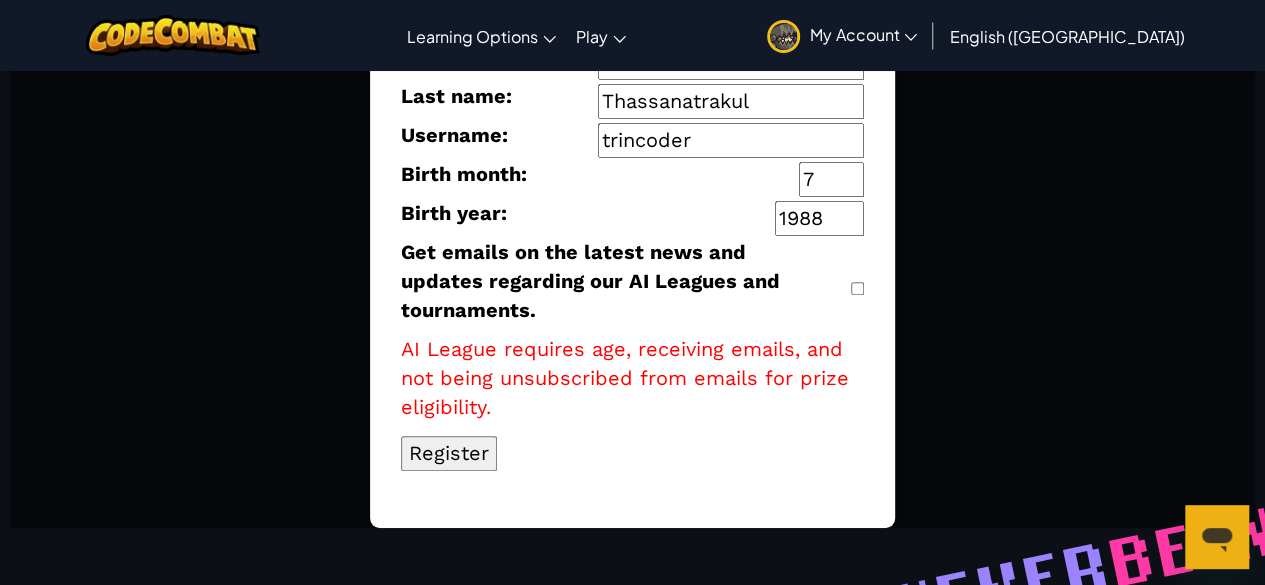 click on "1988" at bounding box center (819, 218) 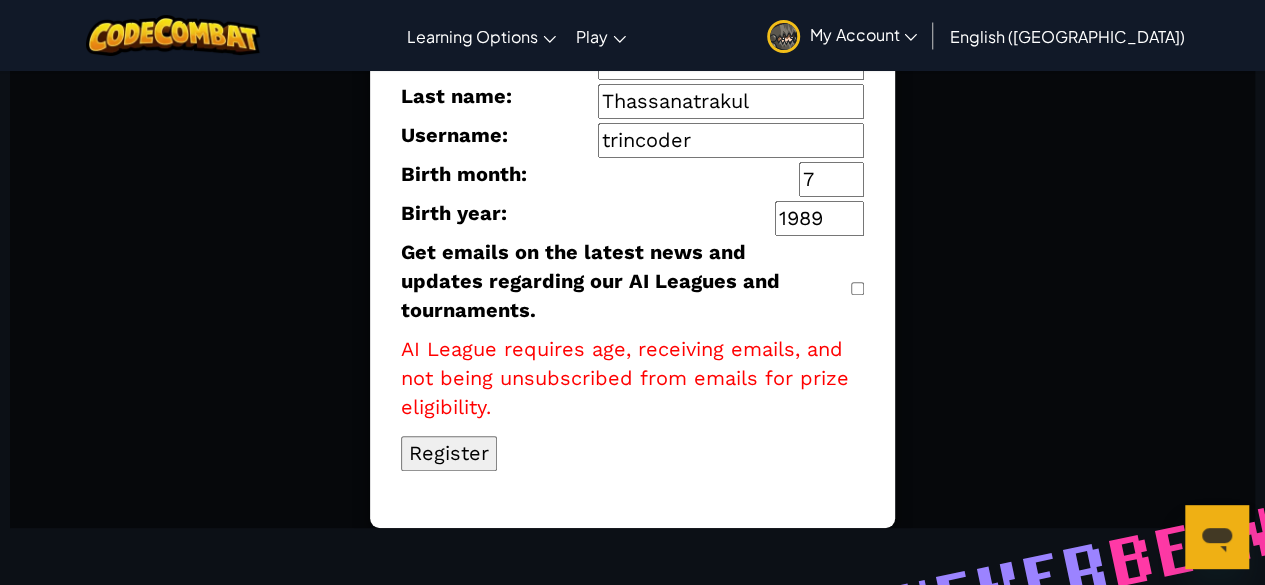click on "1989" at bounding box center (819, 218) 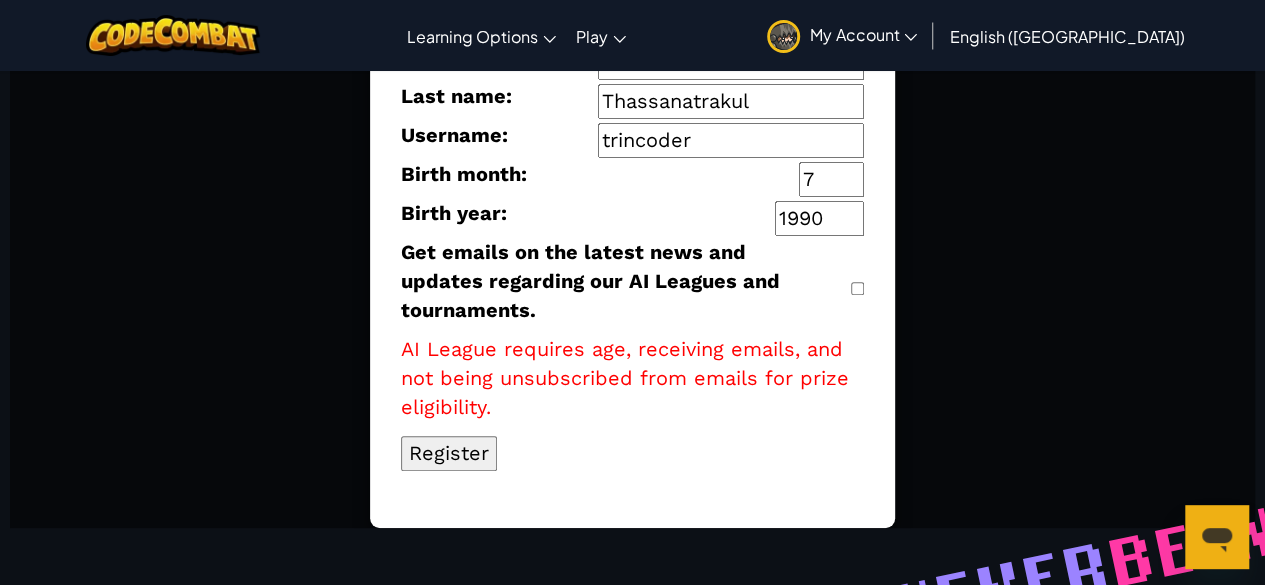 click on "1990" at bounding box center [819, 218] 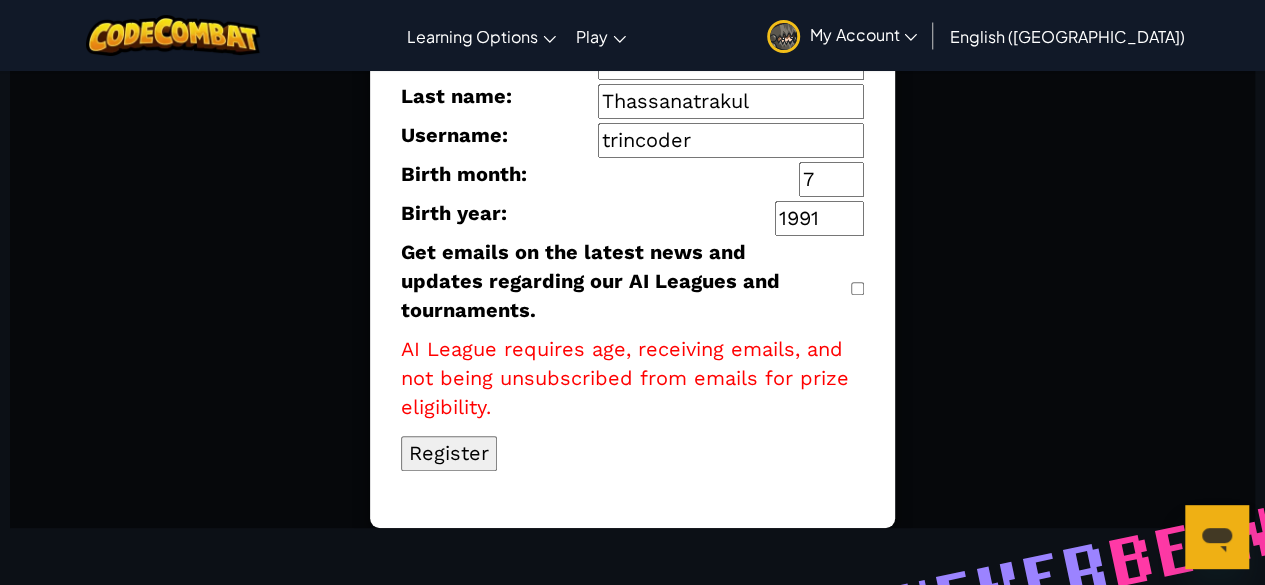 click on "1991" at bounding box center [819, 218] 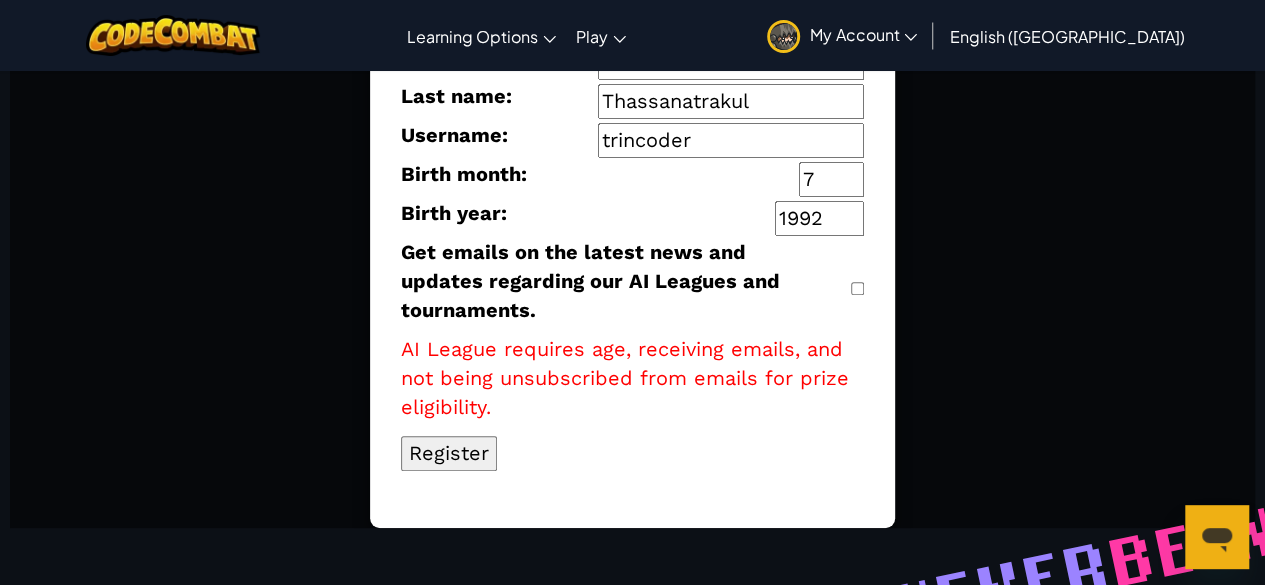 click on "1992" at bounding box center [819, 218] 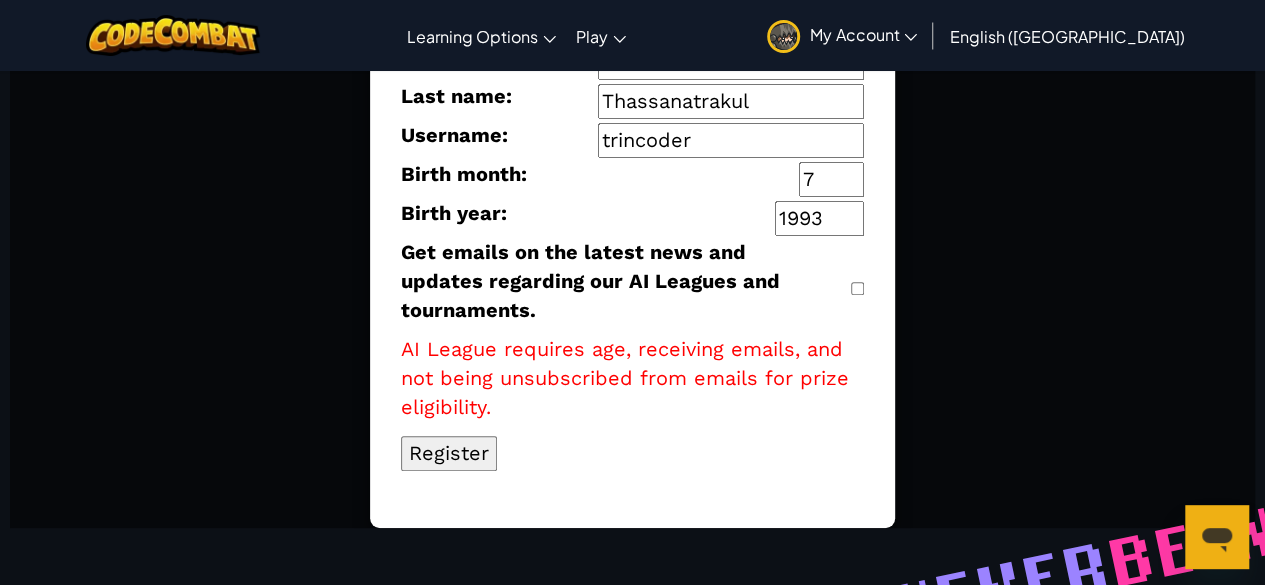 click on "1993" at bounding box center (819, 218) 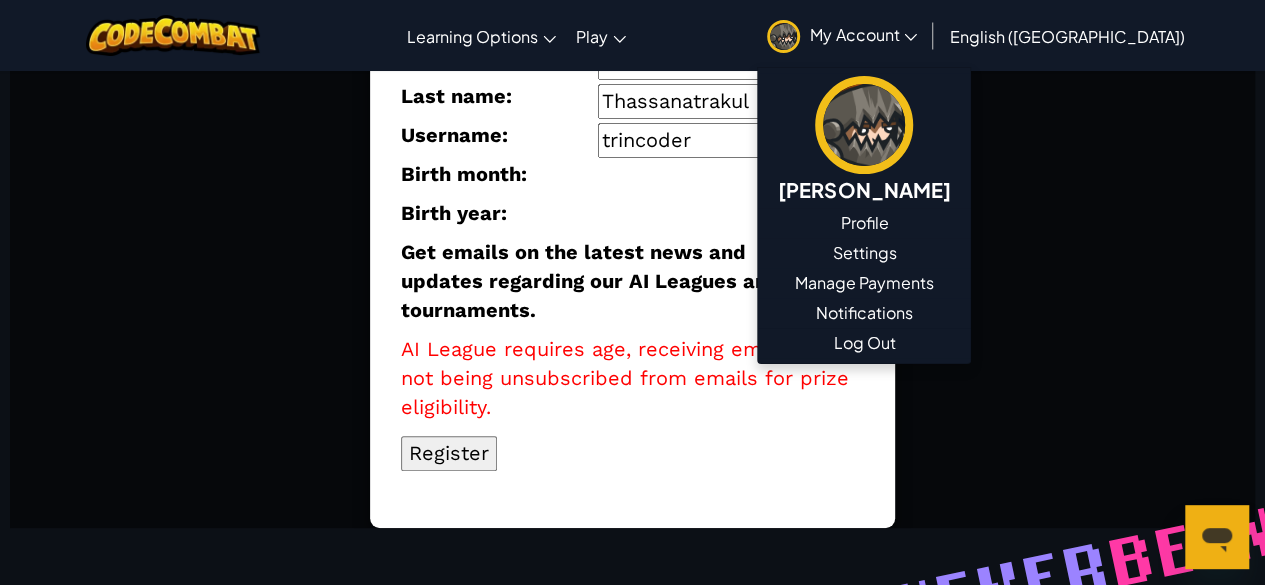 click on "1994" at bounding box center [819, 218] 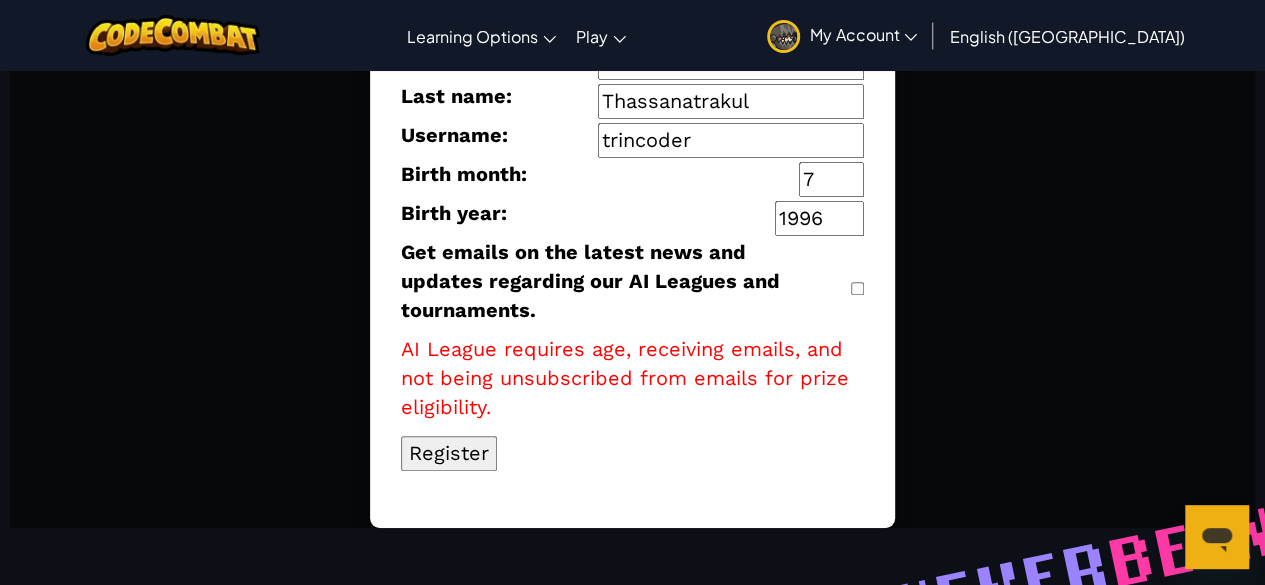click on "1996" at bounding box center [819, 218] 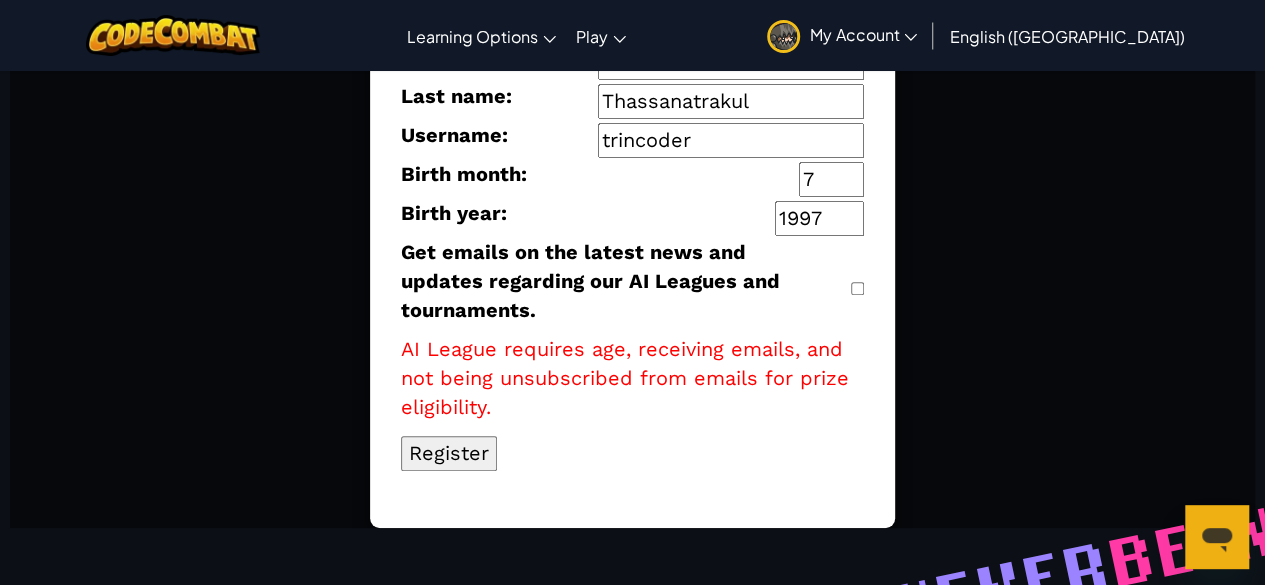 click on "1997" at bounding box center [819, 218] 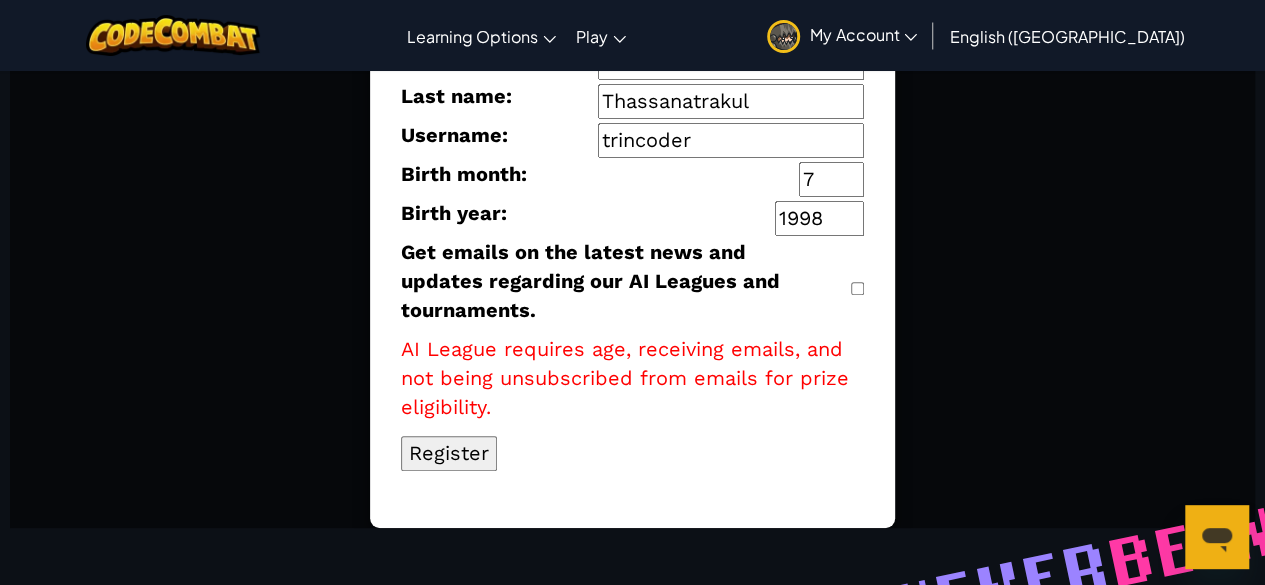 click on "1998" at bounding box center [819, 218] 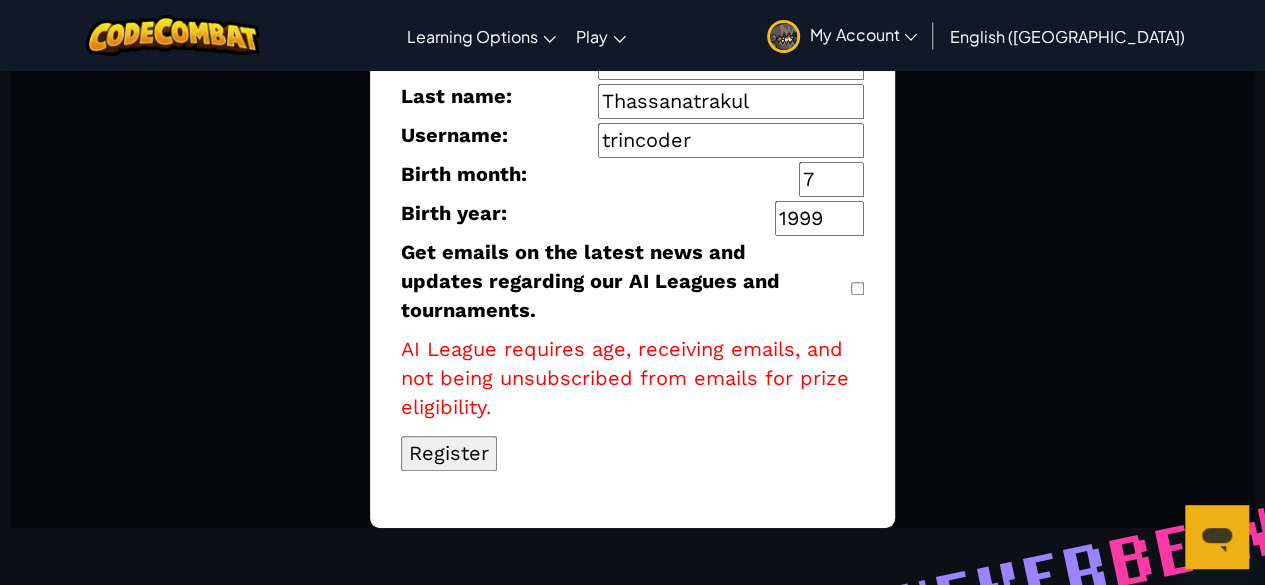 click on "1999" at bounding box center (819, 218) 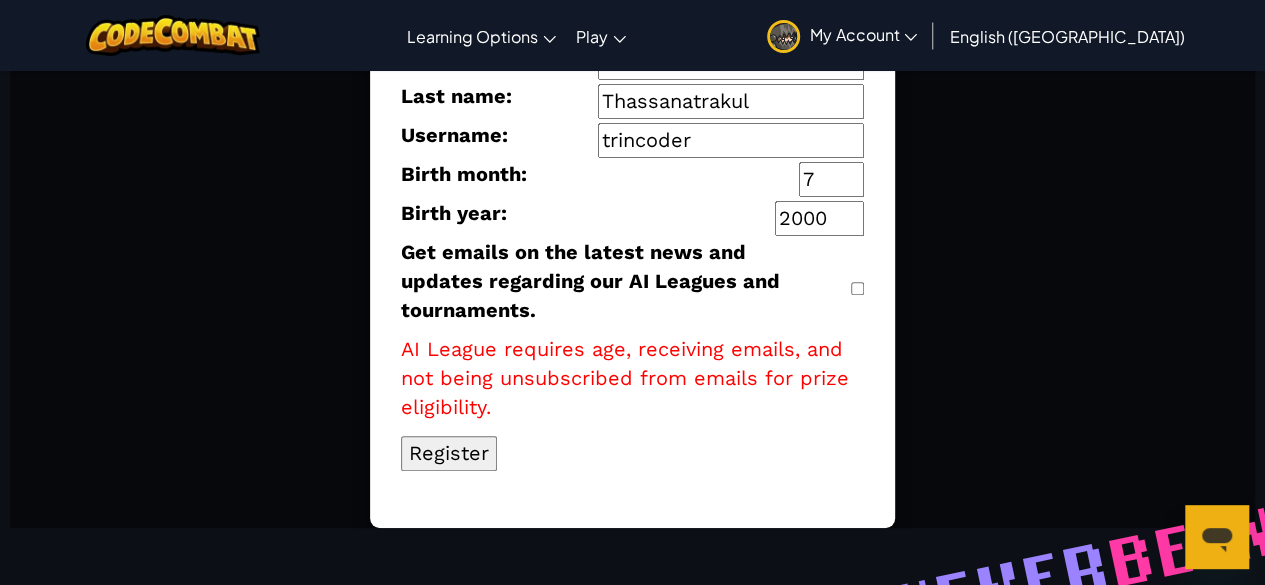 click on "2000" at bounding box center (819, 218) 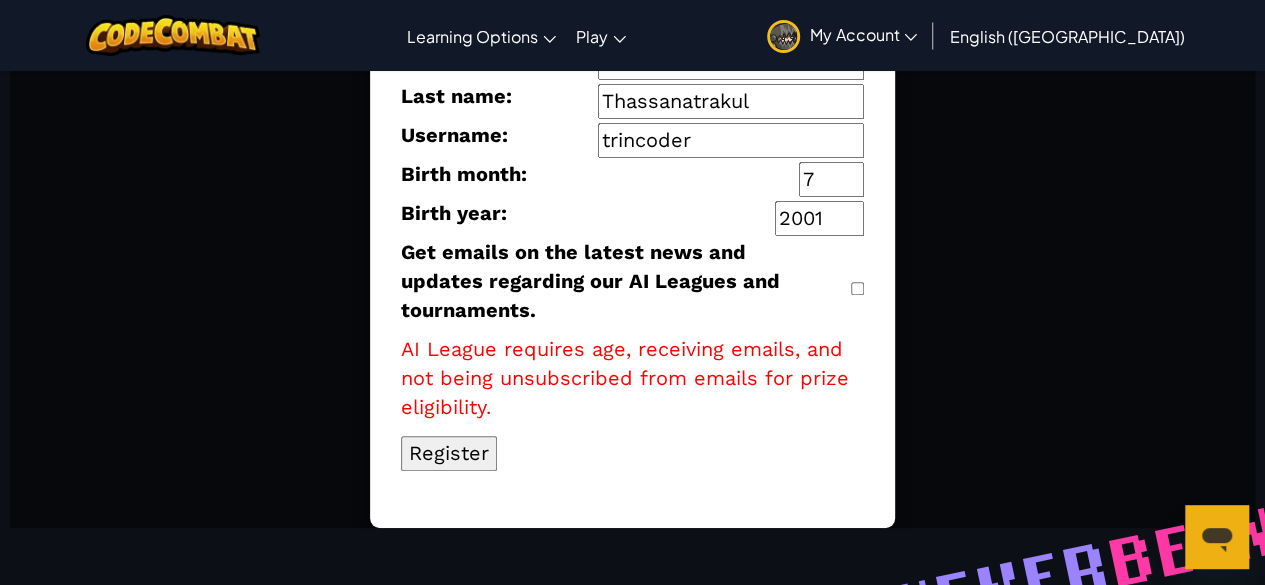 click on "2001" at bounding box center (819, 218) 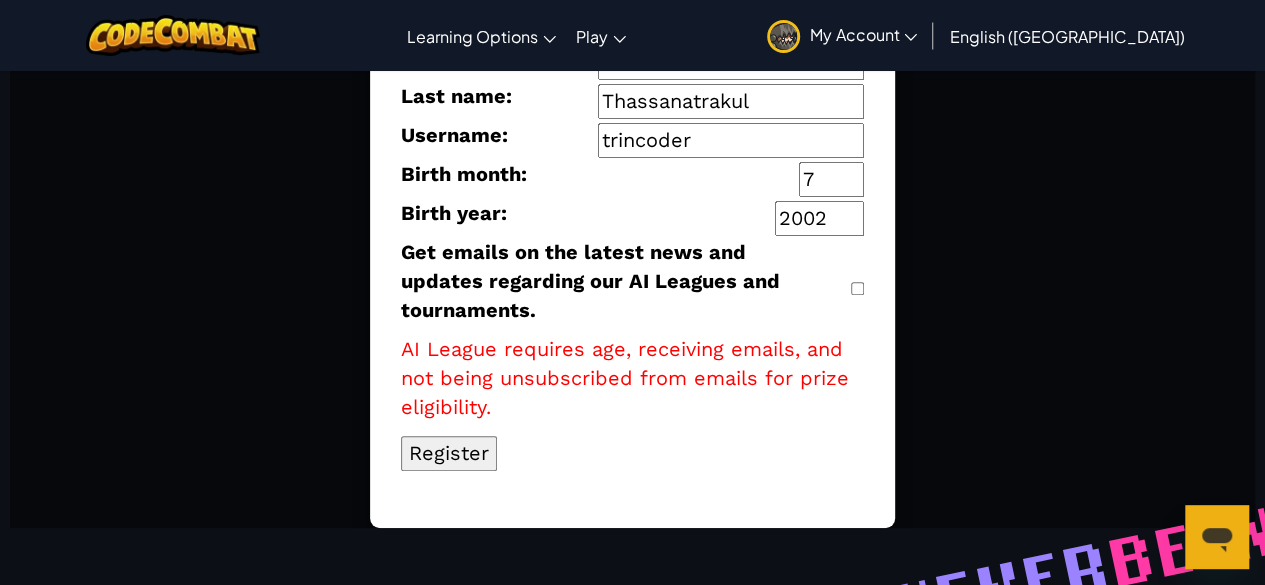 click on "2002" at bounding box center (819, 218) 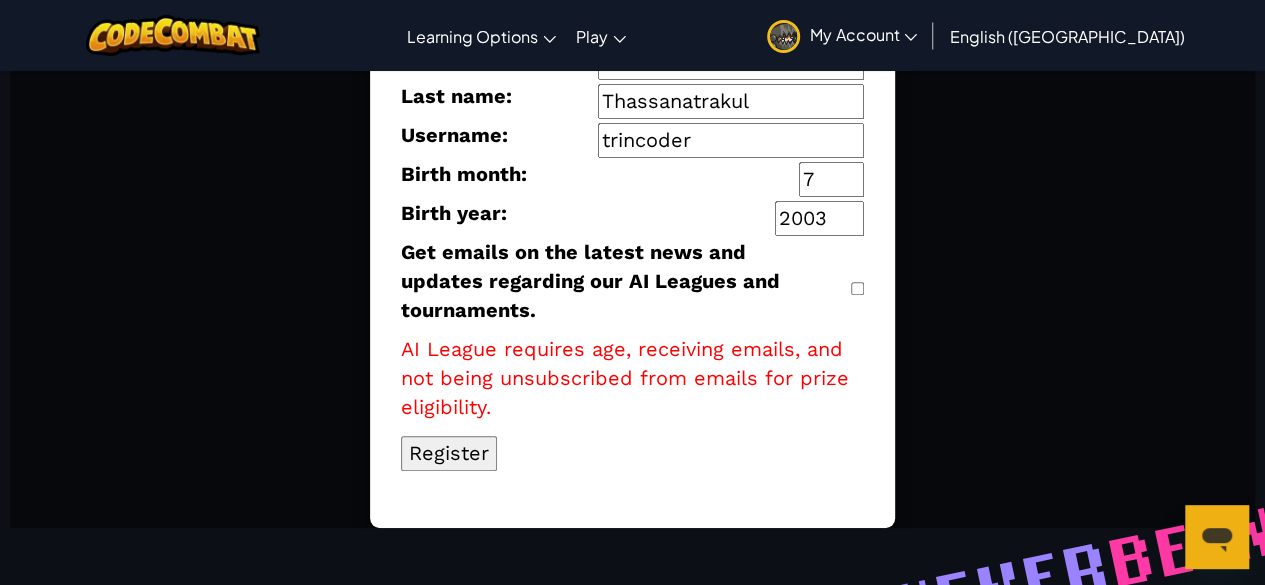 click on "2003" at bounding box center (819, 218) 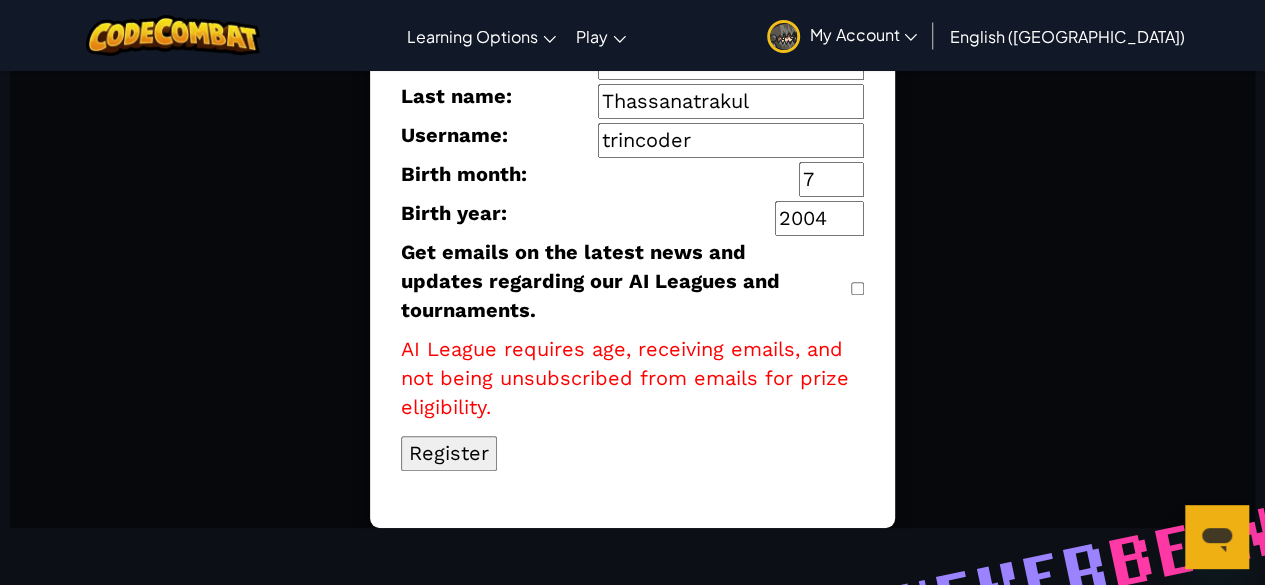 click on "2004" at bounding box center [819, 218] 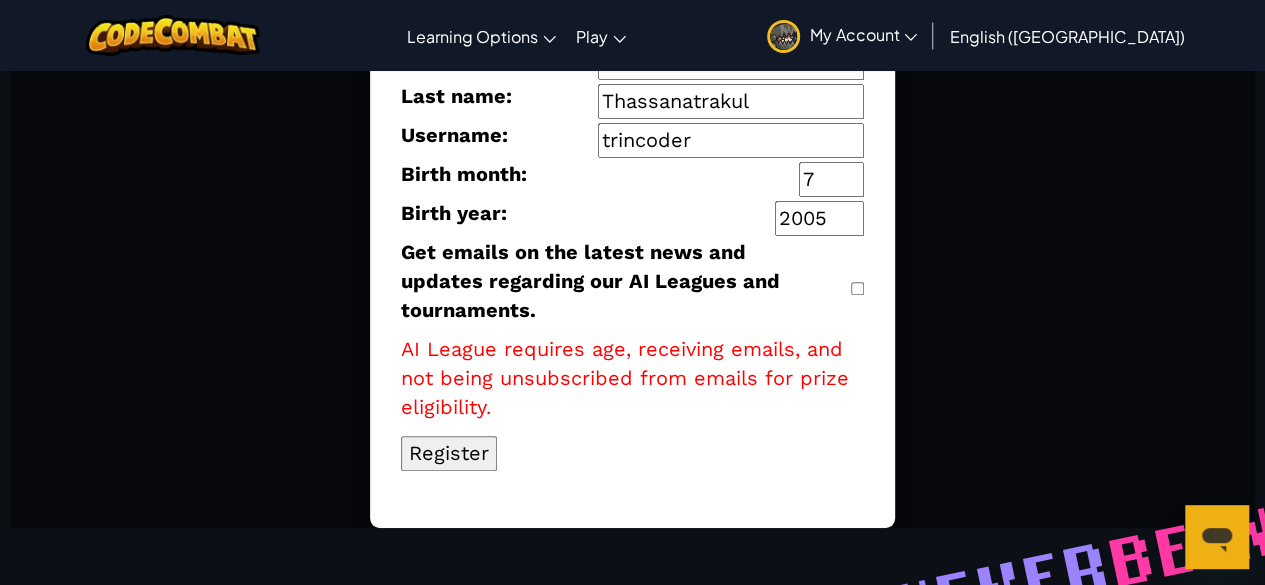 click on "2005" at bounding box center (819, 218) 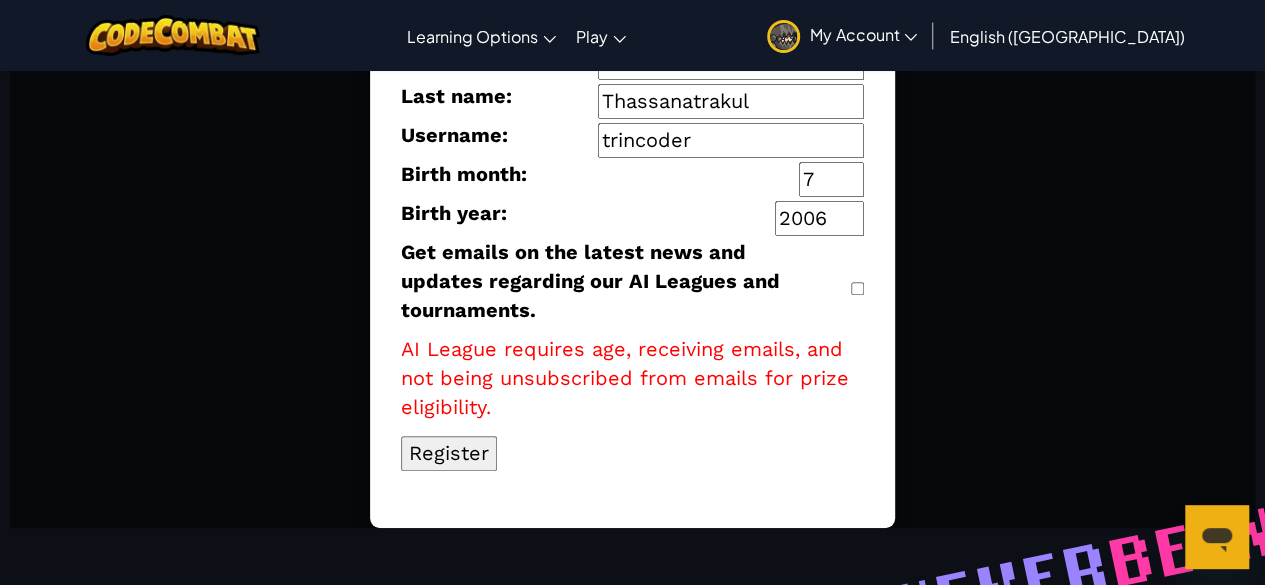 click on "2006" at bounding box center (819, 218) 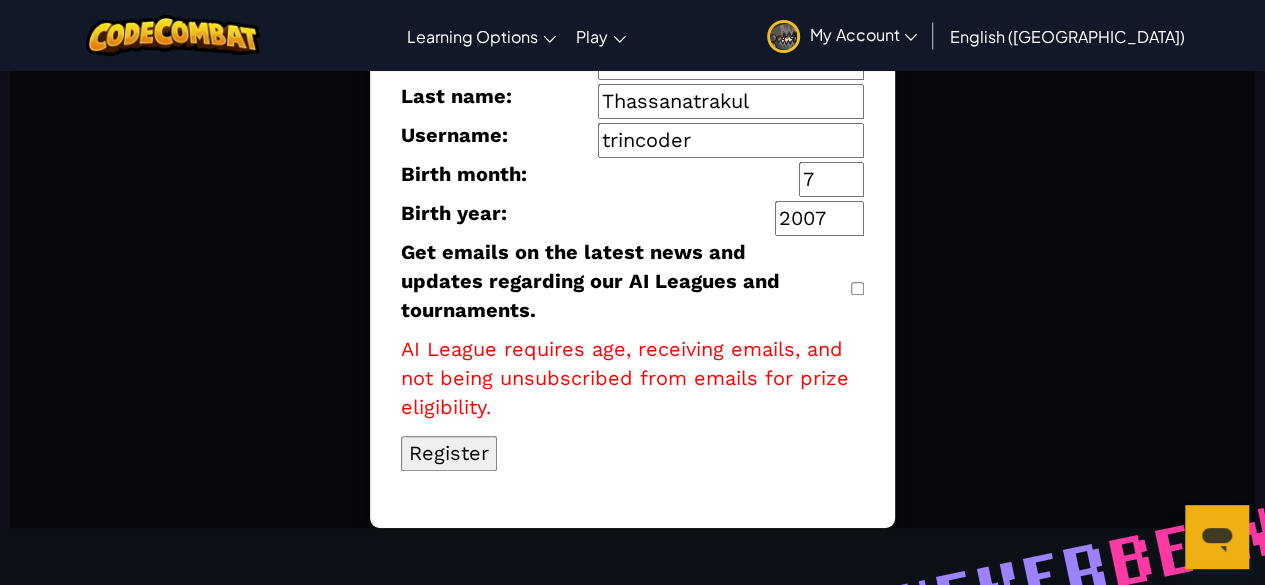 click on "2007" at bounding box center [819, 218] 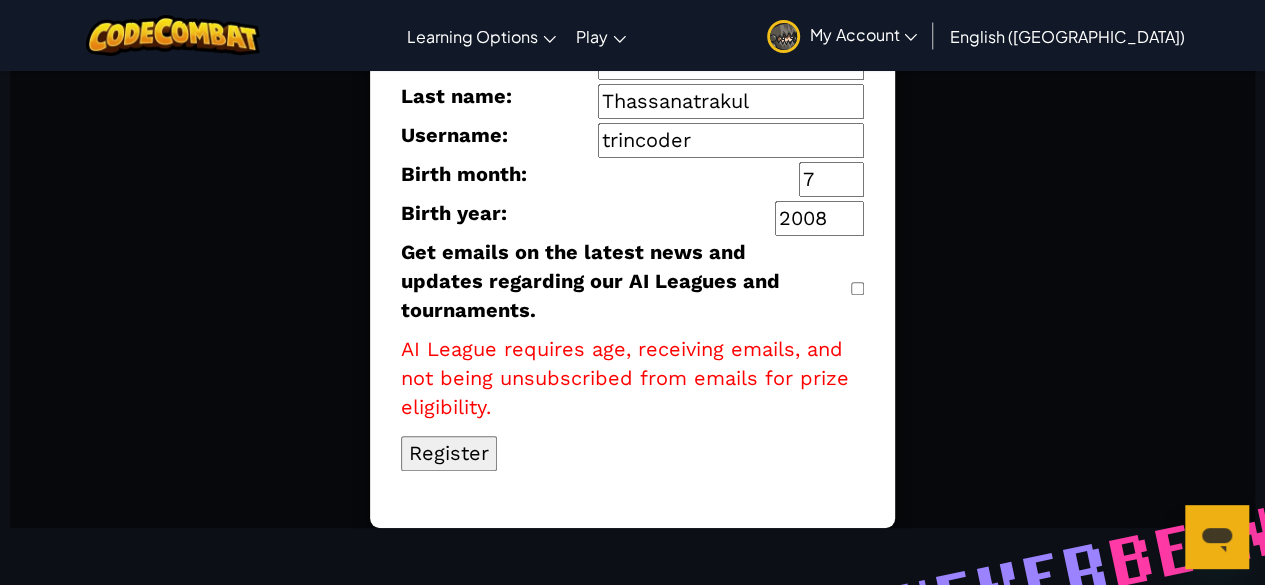click on "2008" at bounding box center (819, 218) 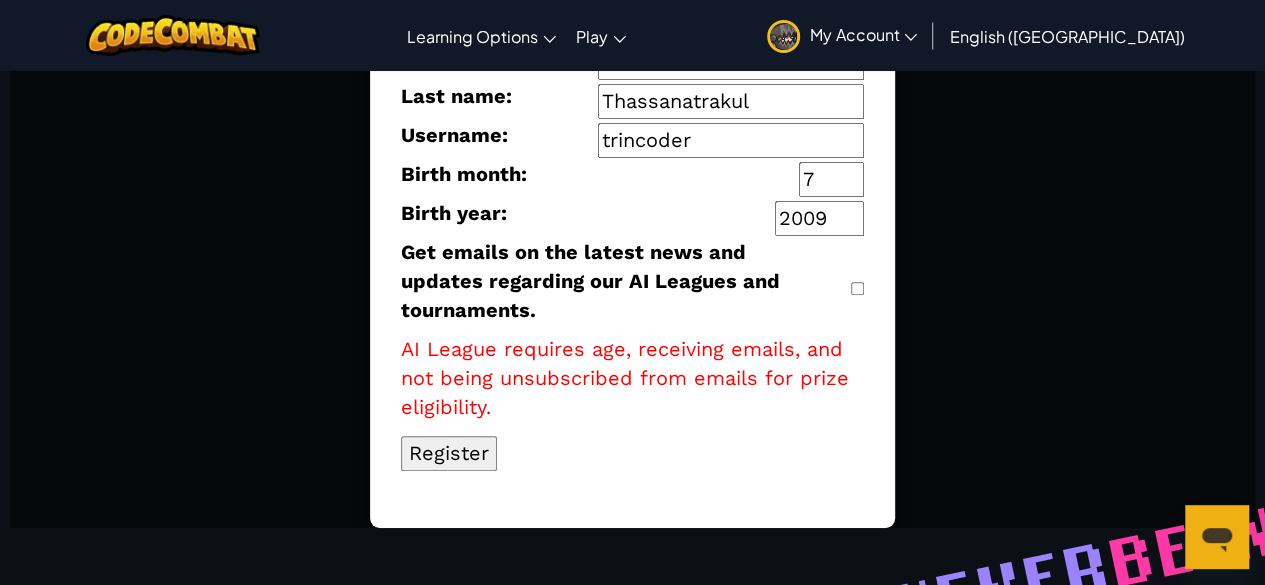 click on "2009" at bounding box center [819, 218] 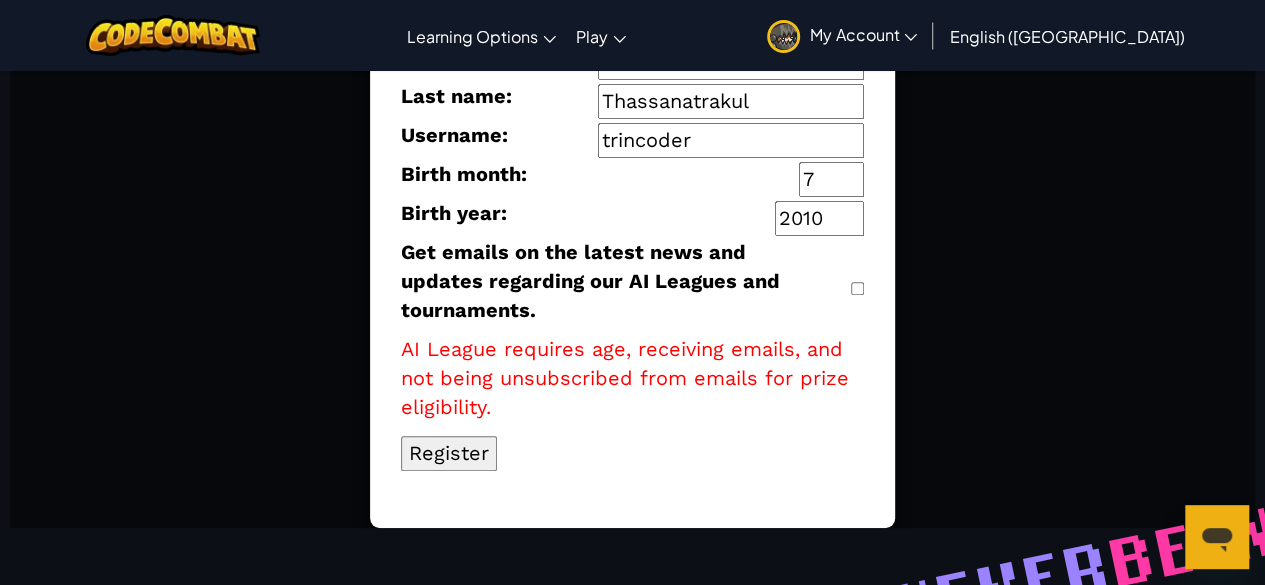 click on "2010" at bounding box center (819, 218) 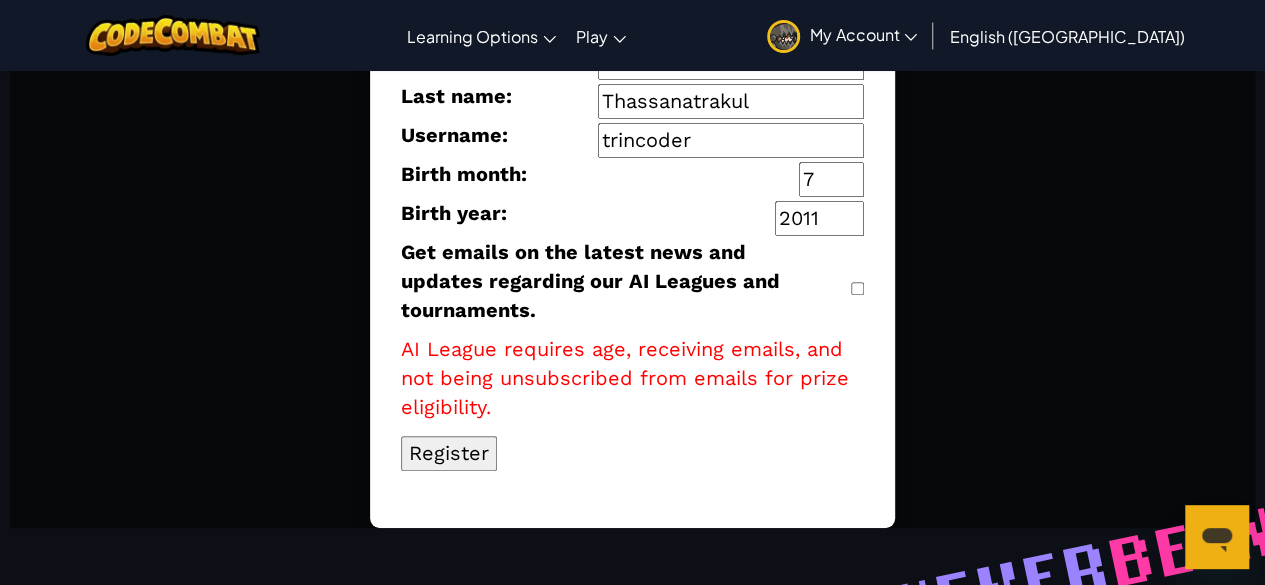 click on "2011" at bounding box center [819, 218] 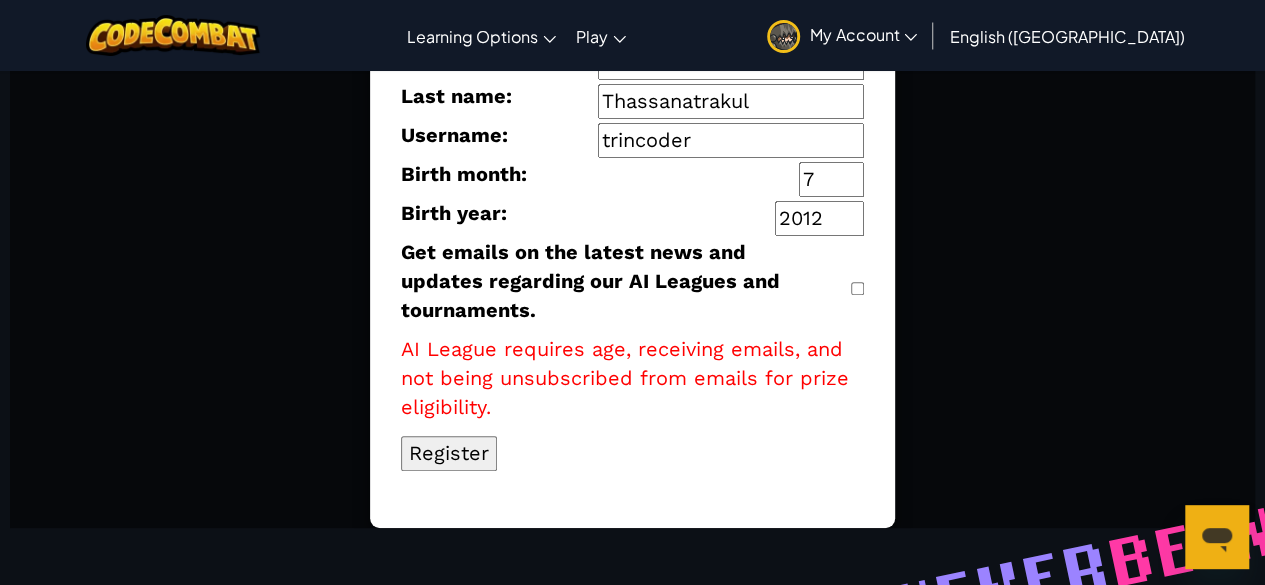 click on "2012" at bounding box center [819, 218] 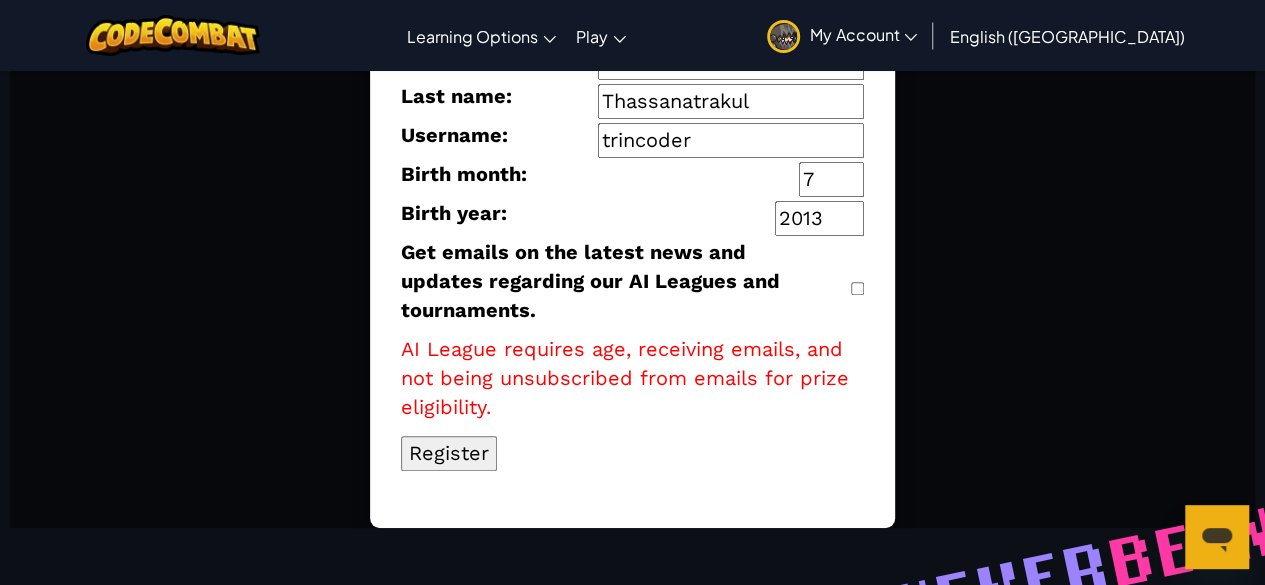 click on "2013" at bounding box center (819, 218) 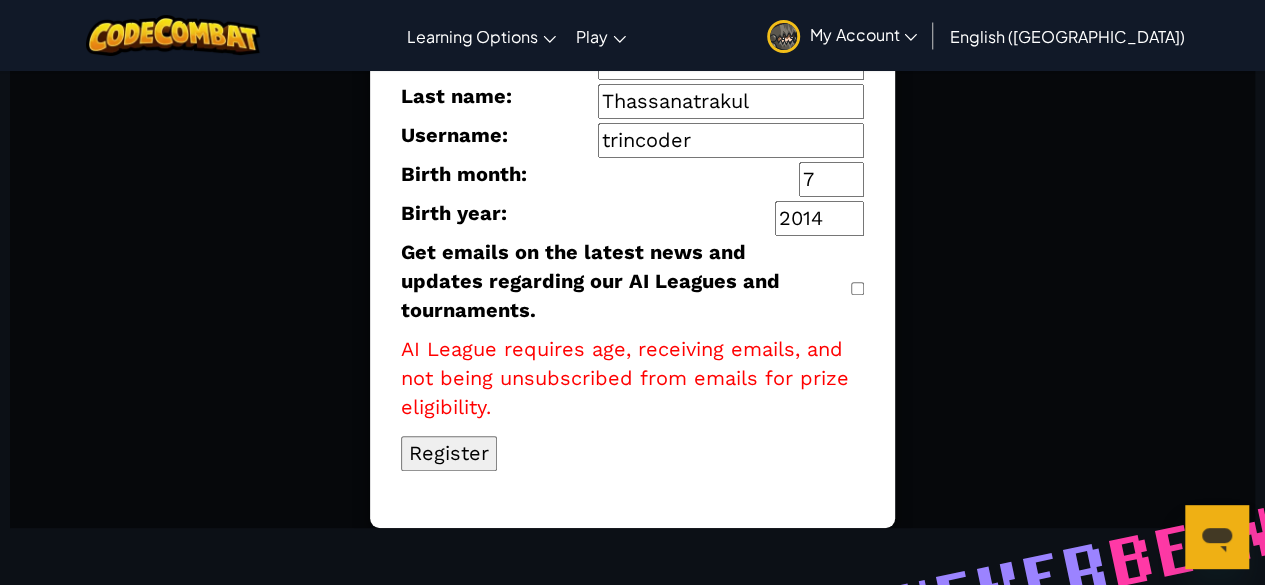 click on "2014" at bounding box center (819, 218) 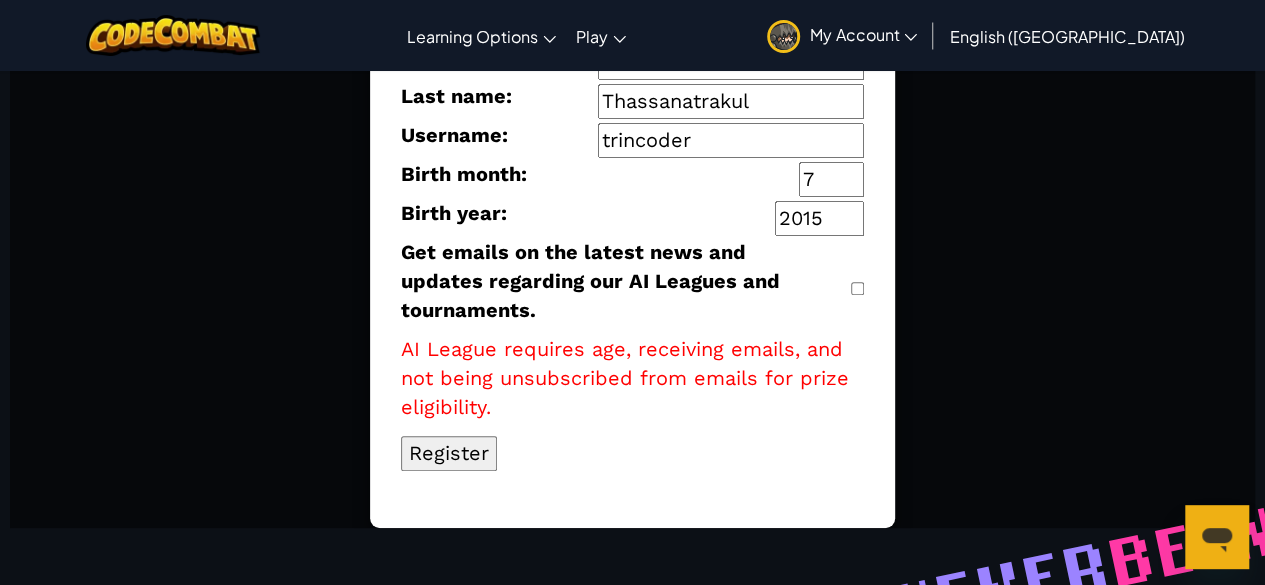 click on "2015" at bounding box center (819, 218) 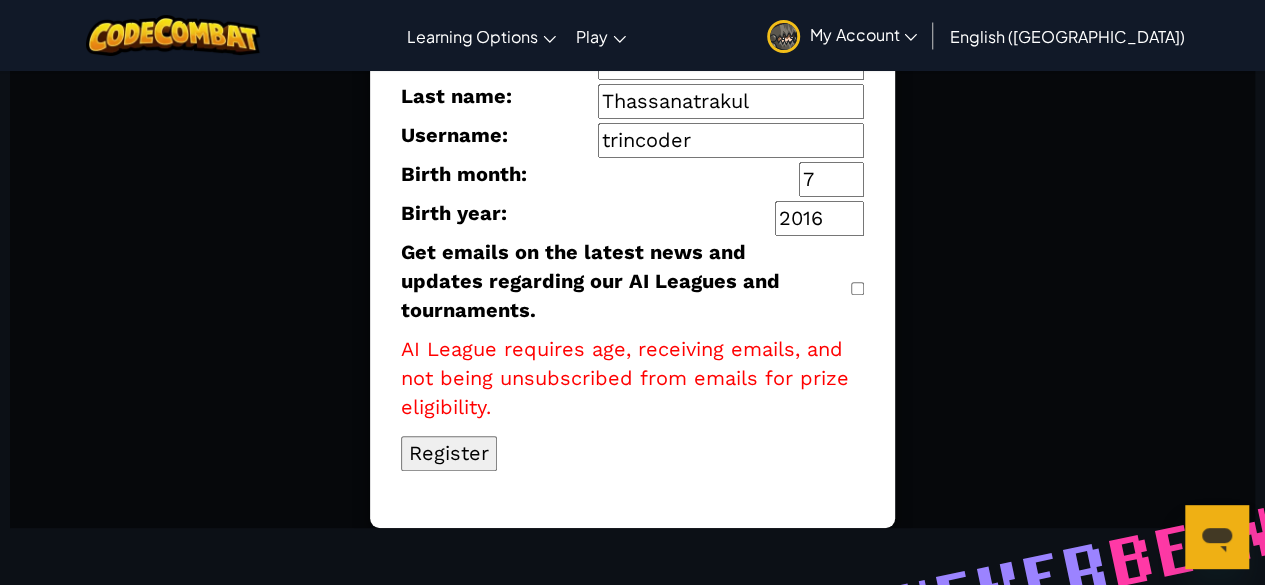 type on "2016" 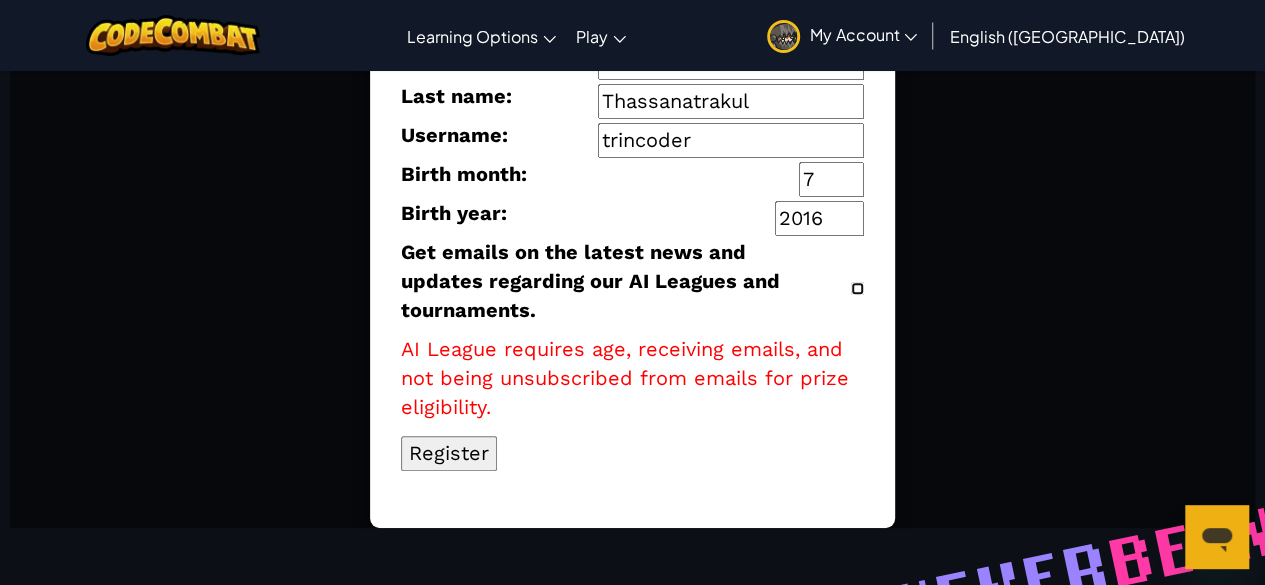 click on "Get emails on the latest news and updates regarding our AI Leagues and tournaments." at bounding box center [857, 288] 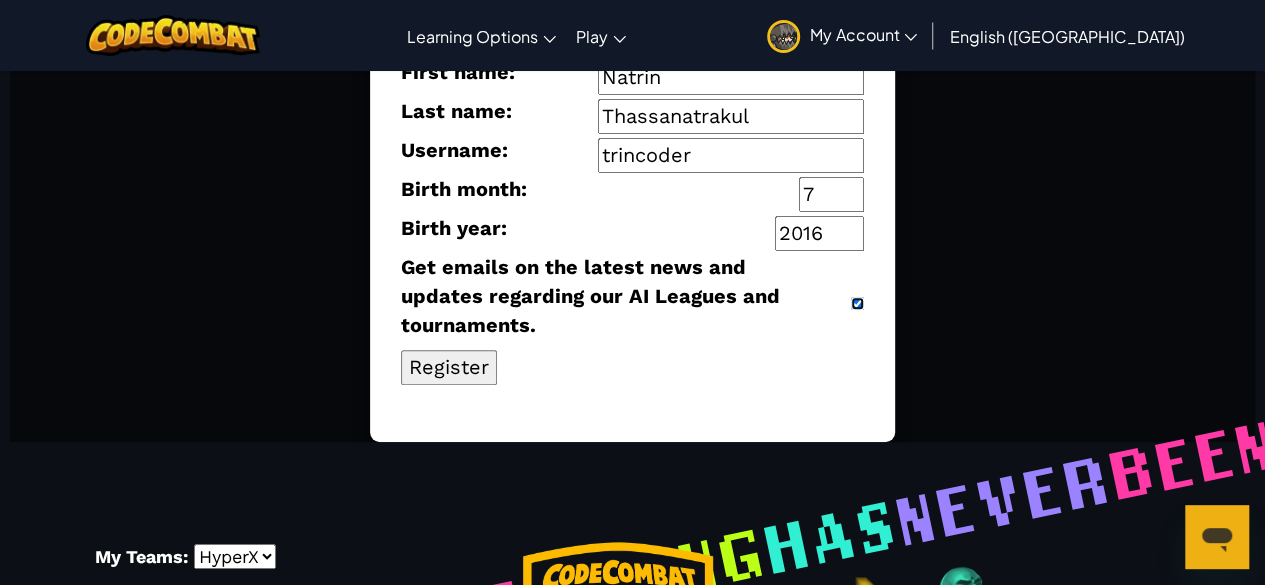 scroll, scrollTop: 293, scrollLeft: 0, axis: vertical 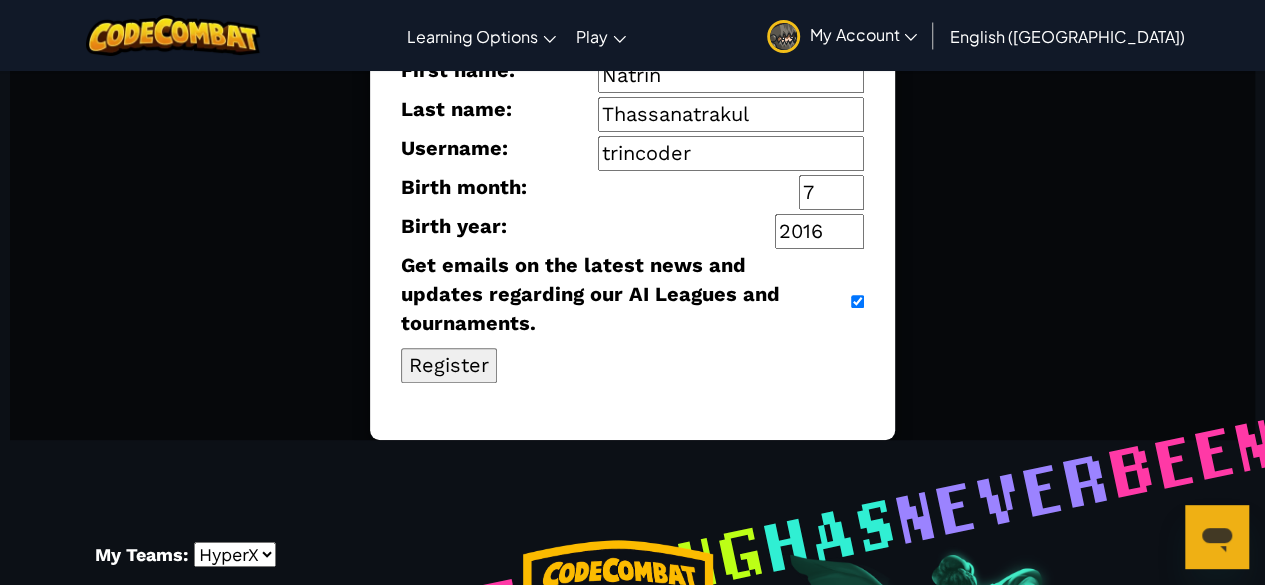 click on "Register" at bounding box center (449, 365) 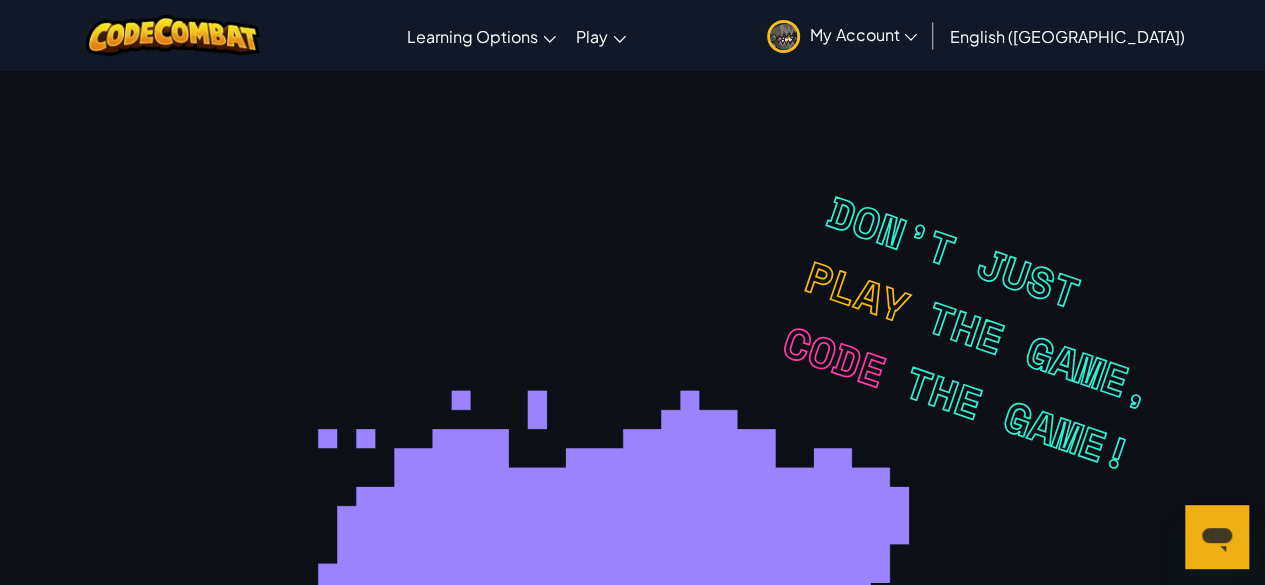 scroll, scrollTop: 7898, scrollLeft: 0, axis: vertical 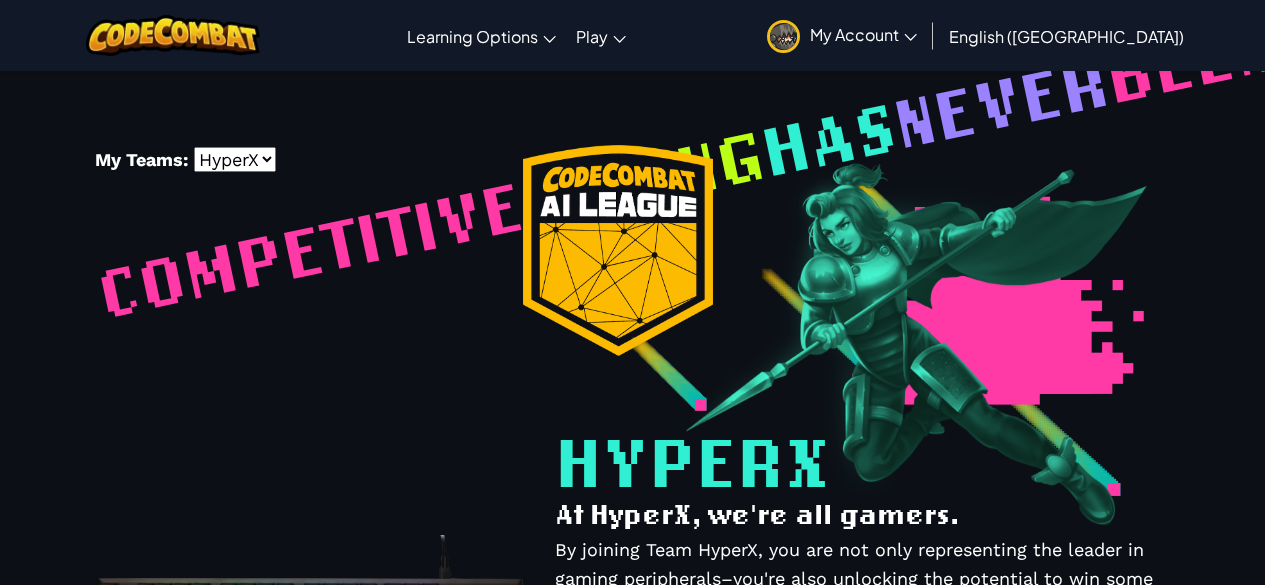 select on "60a4378875b540004c78f121" 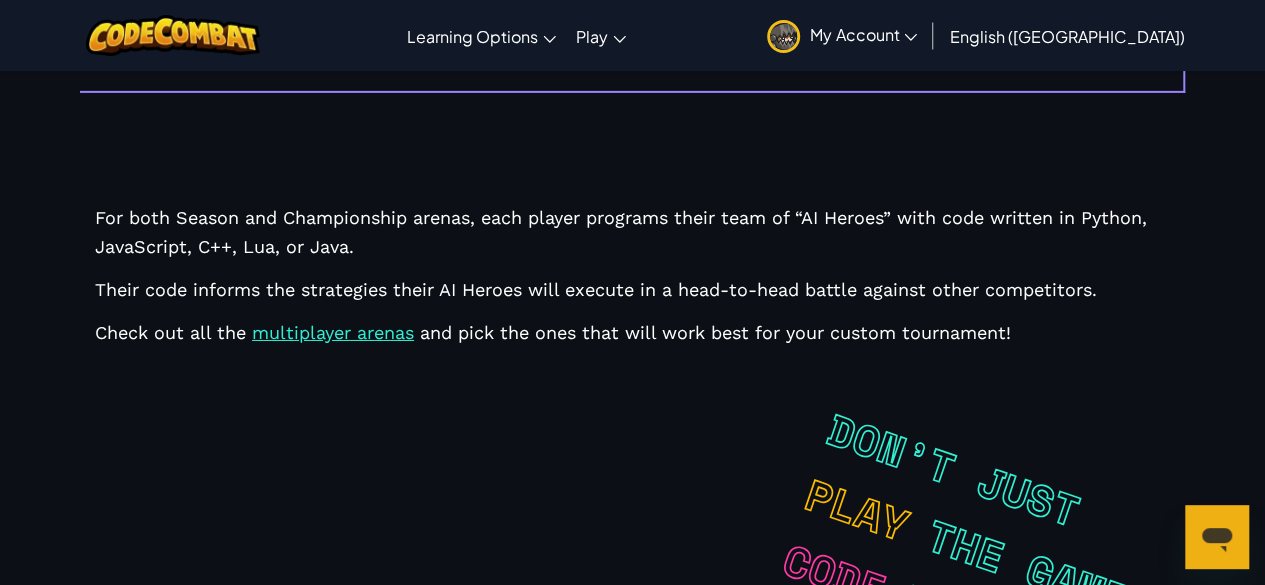scroll, scrollTop: 0, scrollLeft: 0, axis: both 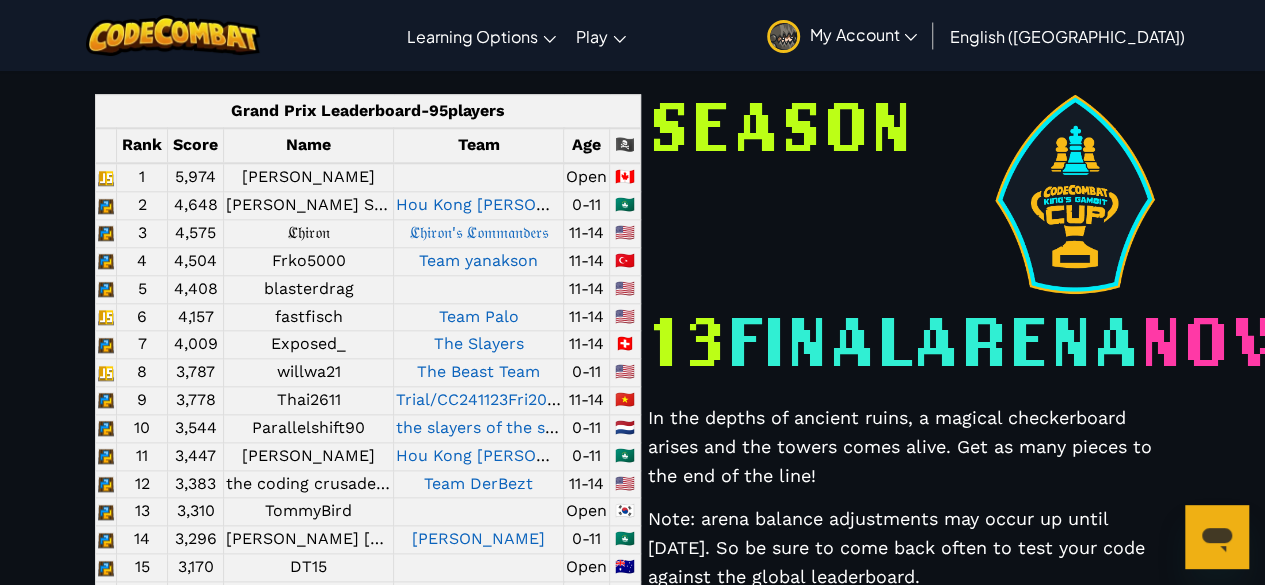 click on "My Account" at bounding box center [863, 34] 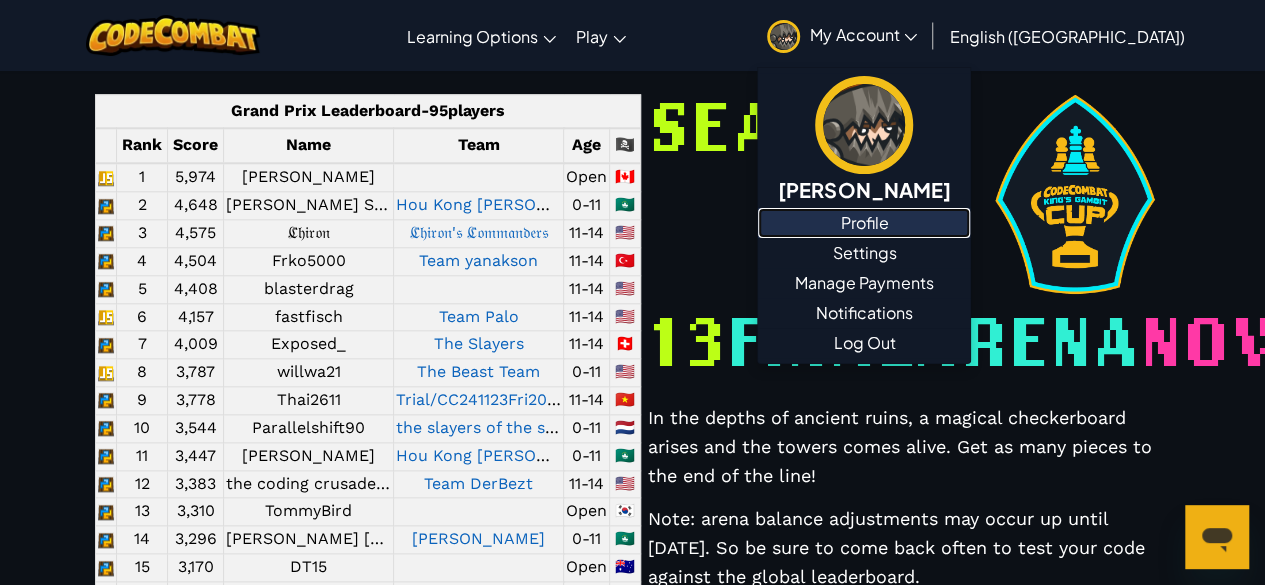 click on "Profile" at bounding box center [864, 223] 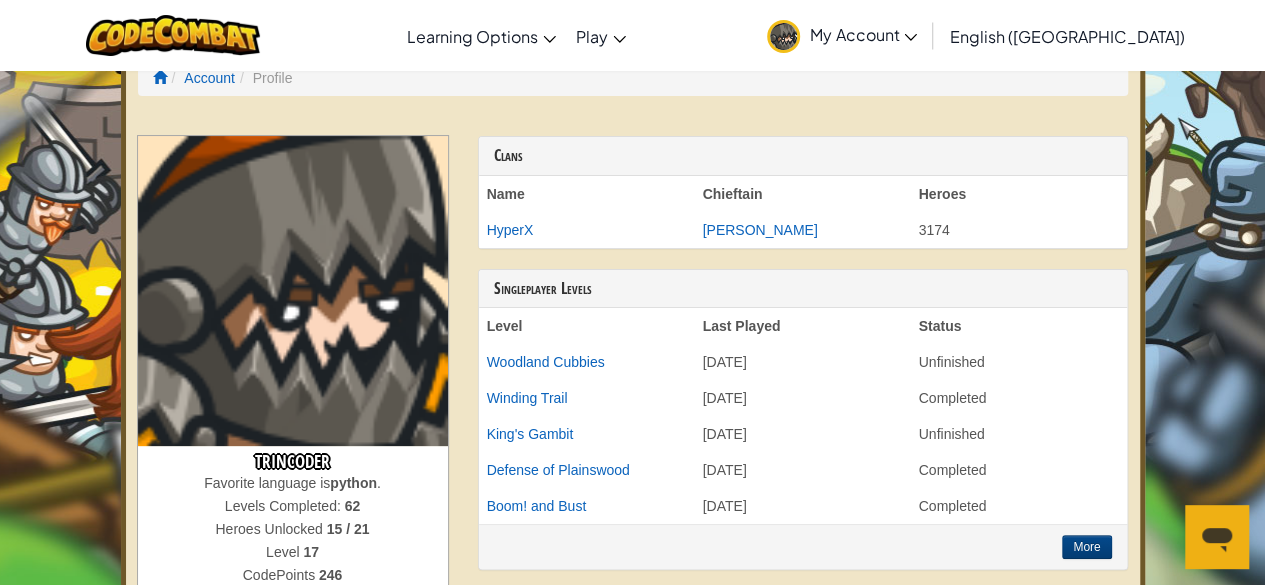 scroll, scrollTop: 0, scrollLeft: 0, axis: both 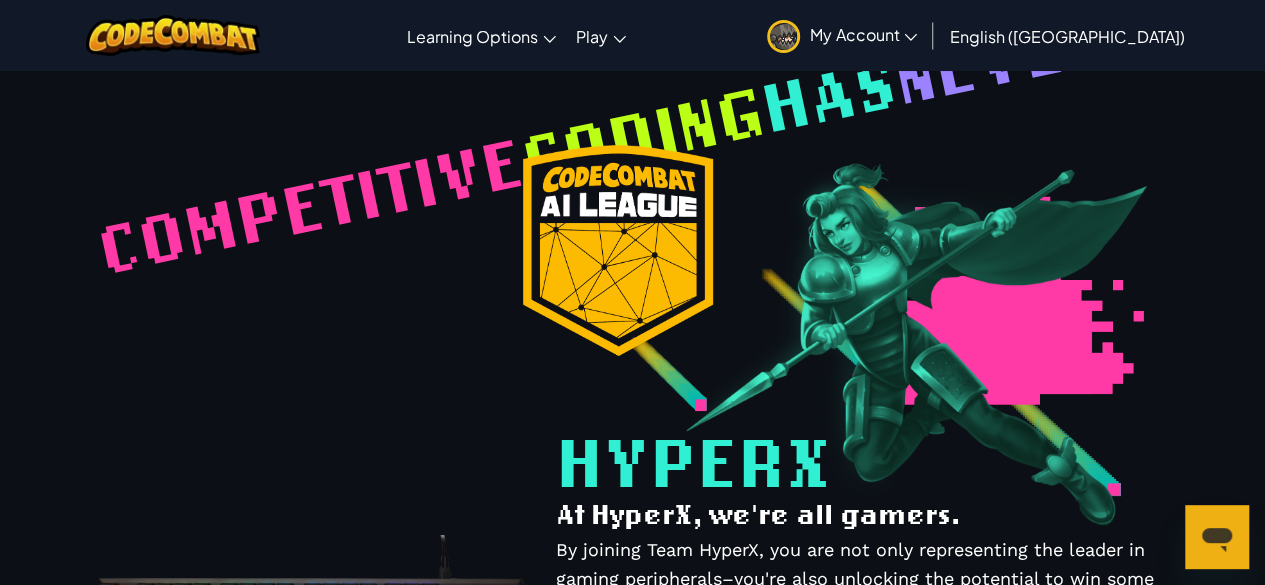 select on "60a4378875b540004c78f121" 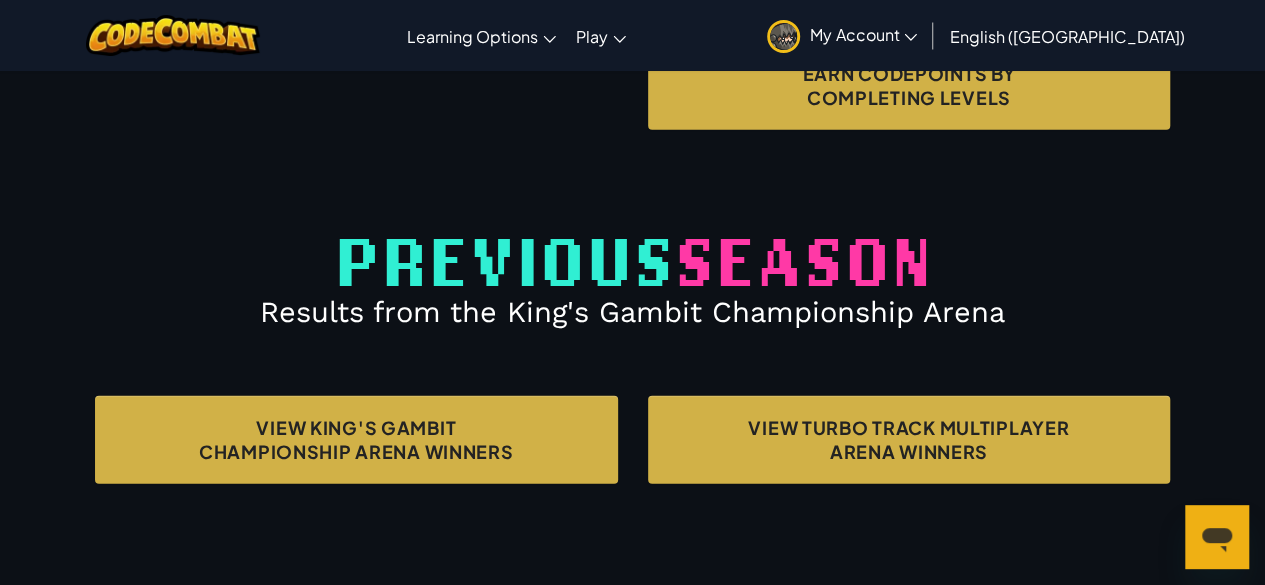 scroll, scrollTop: 2647, scrollLeft: 0, axis: vertical 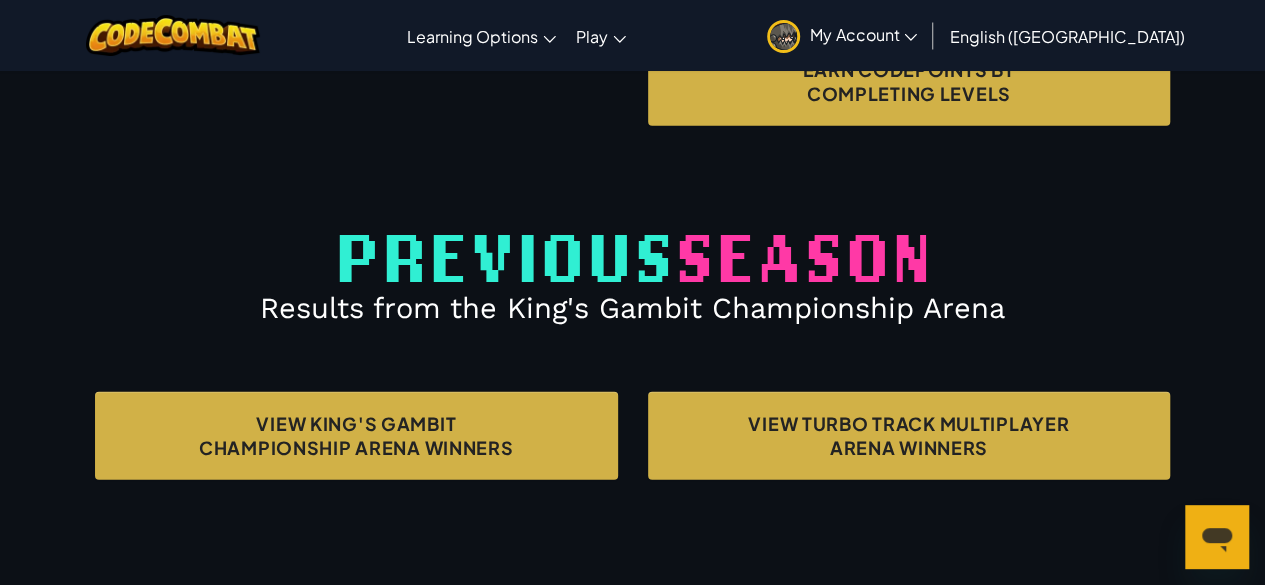 click on "HyperX  stats
Use your coding skills and battle strategies to rise up the ranks!
Next season's arena is under construction. Check back soon!     CodePoints   Leaderboard  -  3,169  players Rank Score Name Team Age 🏴‍☠️ [DEMOGRAPHIC_DATA] 32,411 phoenixRider2022 Open 🇺🇸 2 23,531 DaDima 11-14 🇨🇦 3 19,981 ℭ𝔥𝔦𝔯𝔬𝔫 11-14 🇺🇸 4 15,614 finchyducky Open 🇺🇸 5 13,541 Arphist Open 🇨🇦 6 13,021 petr1904 11-14 🇷🇺 7 11,759 PyskGaming Open 🇵🇱 8 14,336 Escaper10101 Open 🇸🇬 9 10,805 polysnep 14-18 🇫🇷 10 9,622 PYHacker 14-18 🇻🇳 ... 938 247 DOMINATON Open 🇺🇸 939 247 30richardsj Open 🇺🇸 940 247 [PERSON_NAME] Open 🇪🇸 941 1,523 NicholasJimenez4 14-18 🇺🇸 942 246 [PERSON_NAME] Open 943 245 [PERSON_NAME] thy sigmaQ Open 🇺🇸 944 245 The_Ultimate_Weirdo 0-11 🇺🇸 945 245 JeanMarot Open 🇧🇪 946 249 dragon emperor8 Open 🇮🇳   Earn CodePoints by completing levels" at bounding box center [632, -275] 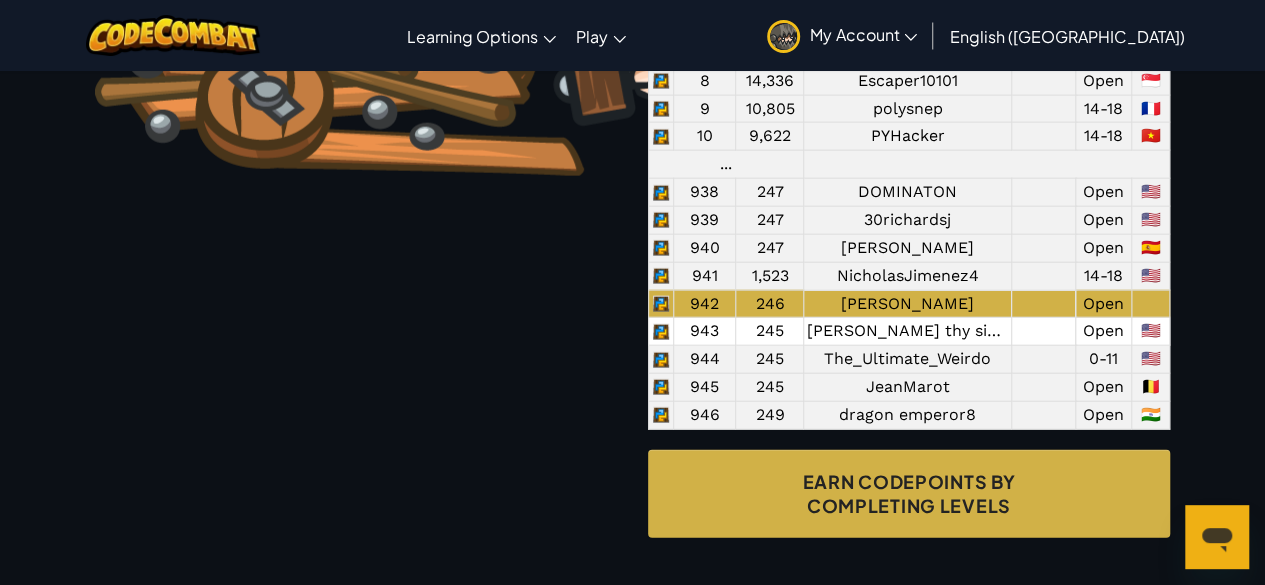 scroll, scrollTop: 1949, scrollLeft: 0, axis: vertical 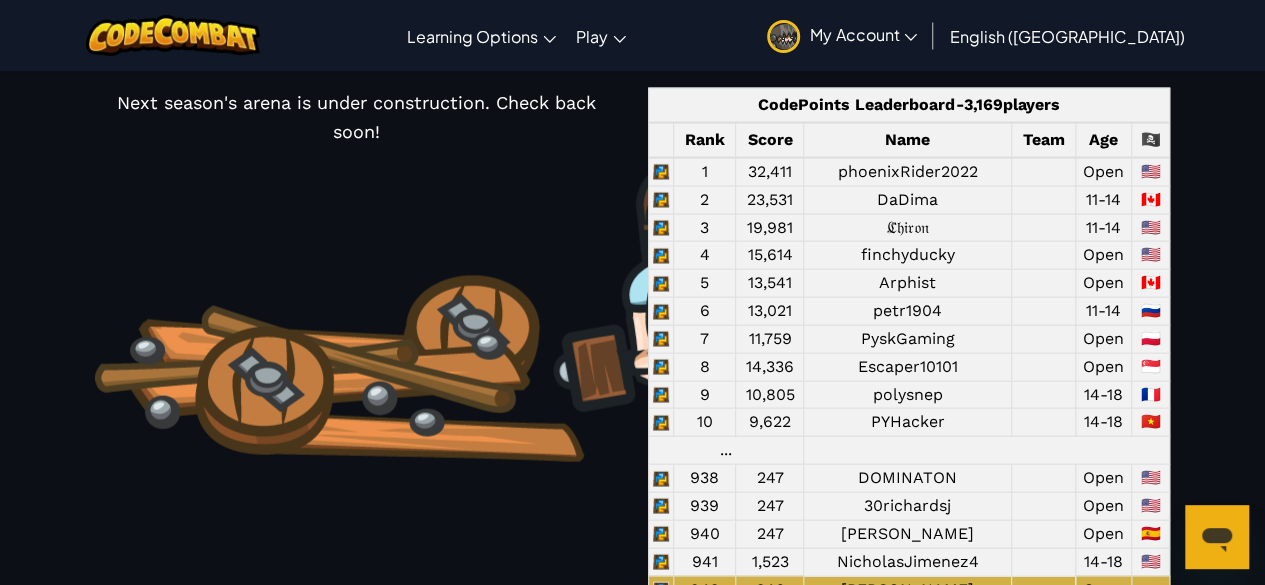 click on "My Account" at bounding box center [863, 34] 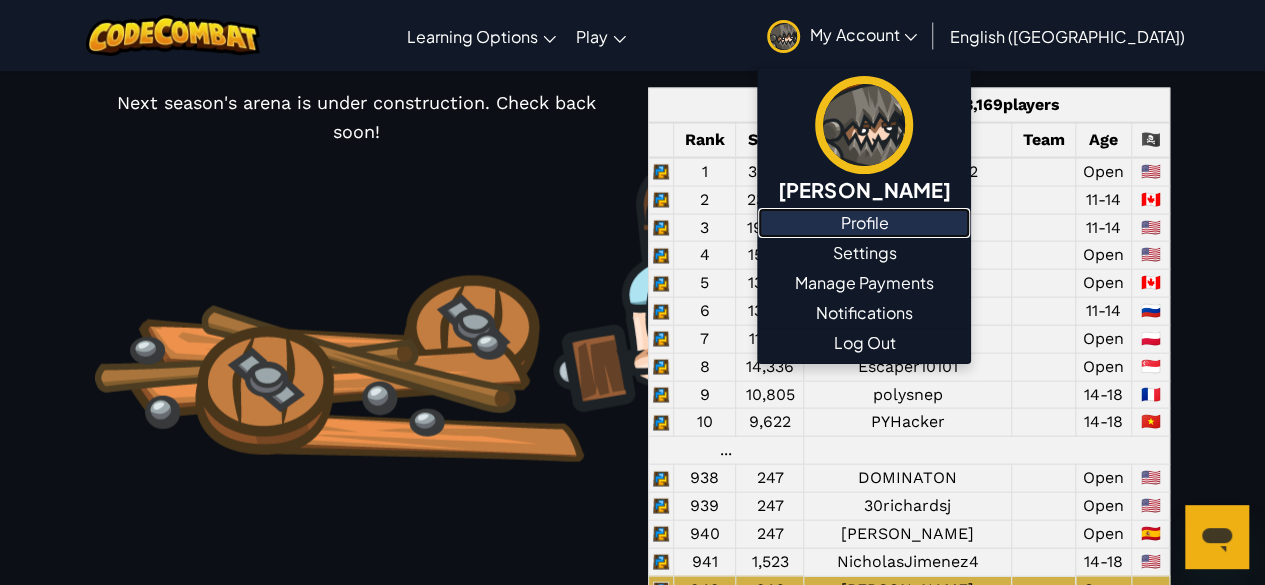 click on "Profile" at bounding box center (864, 223) 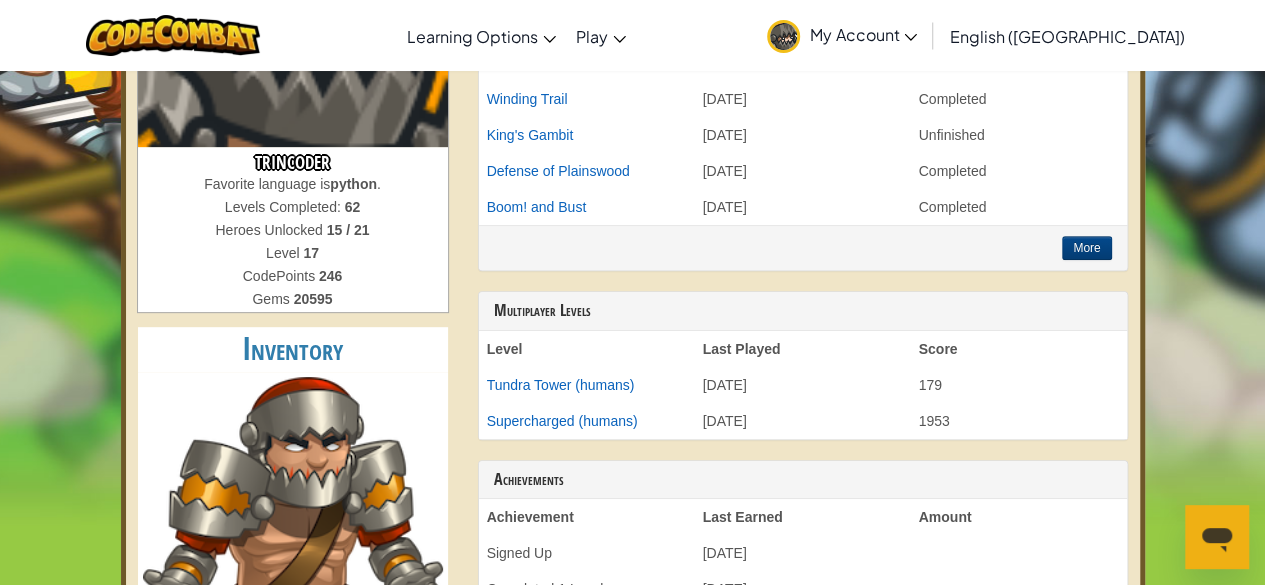 scroll, scrollTop: 0, scrollLeft: 0, axis: both 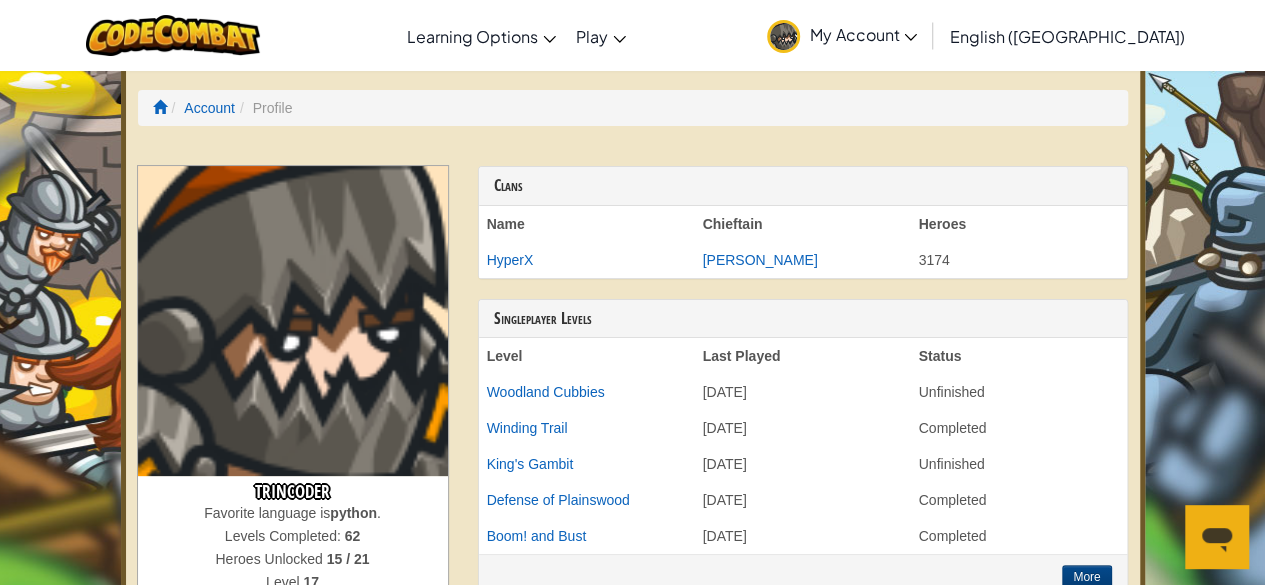 click on "My Account" at bounding box center [842, 35] 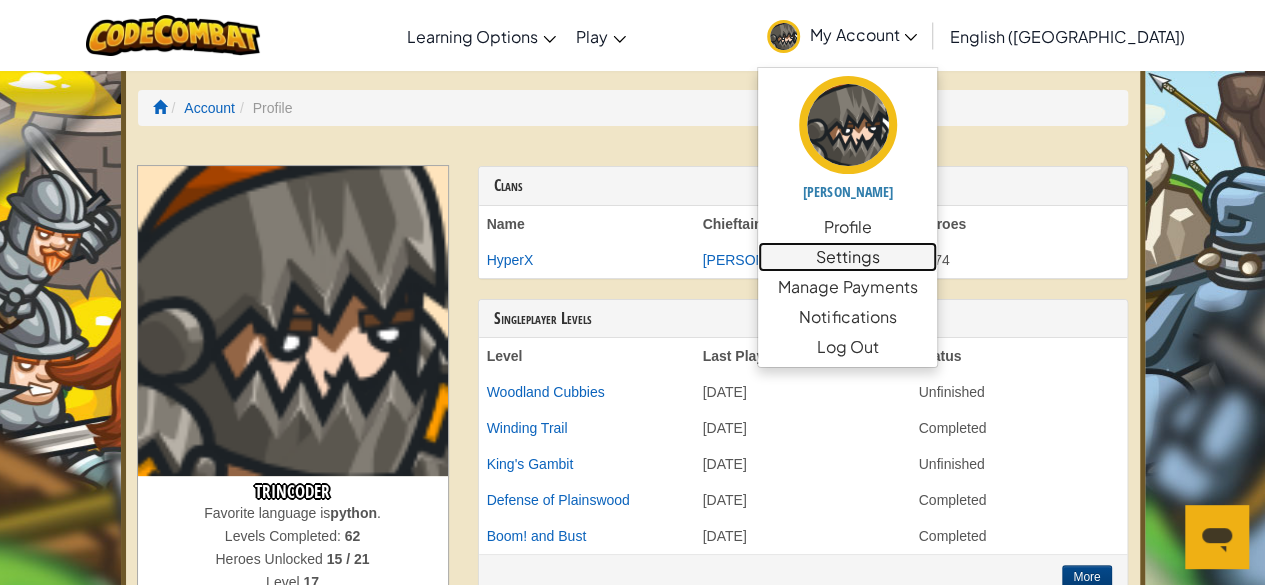 click on "Settings" at bounding box center [847, 257] 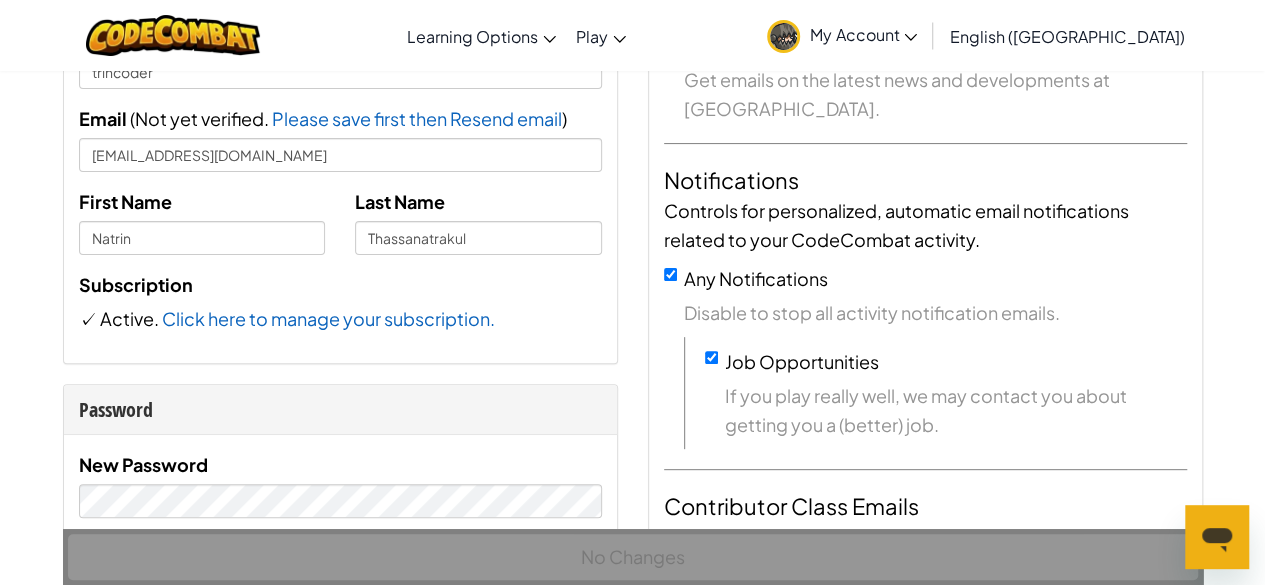 scroll, scrollTop: 201, scrollLeft: 0, axis: vertical 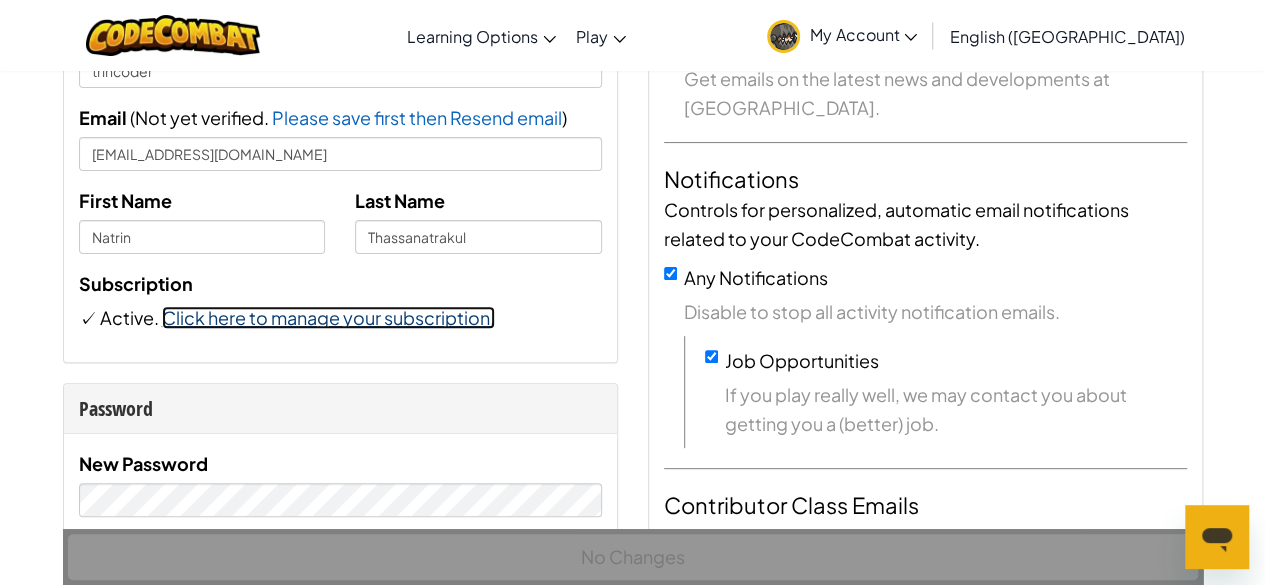 click on "Click here to manage your subscription." at bounding box center (328, 317) 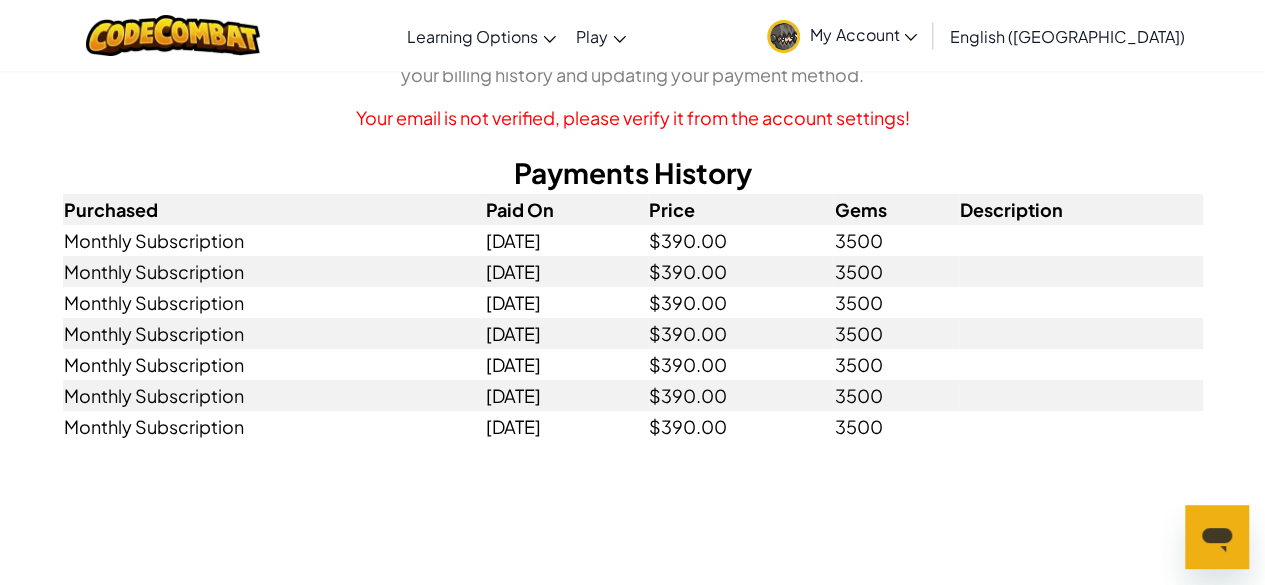 scroll, scrollTop: 0, scrollLeft: 0, axis: both 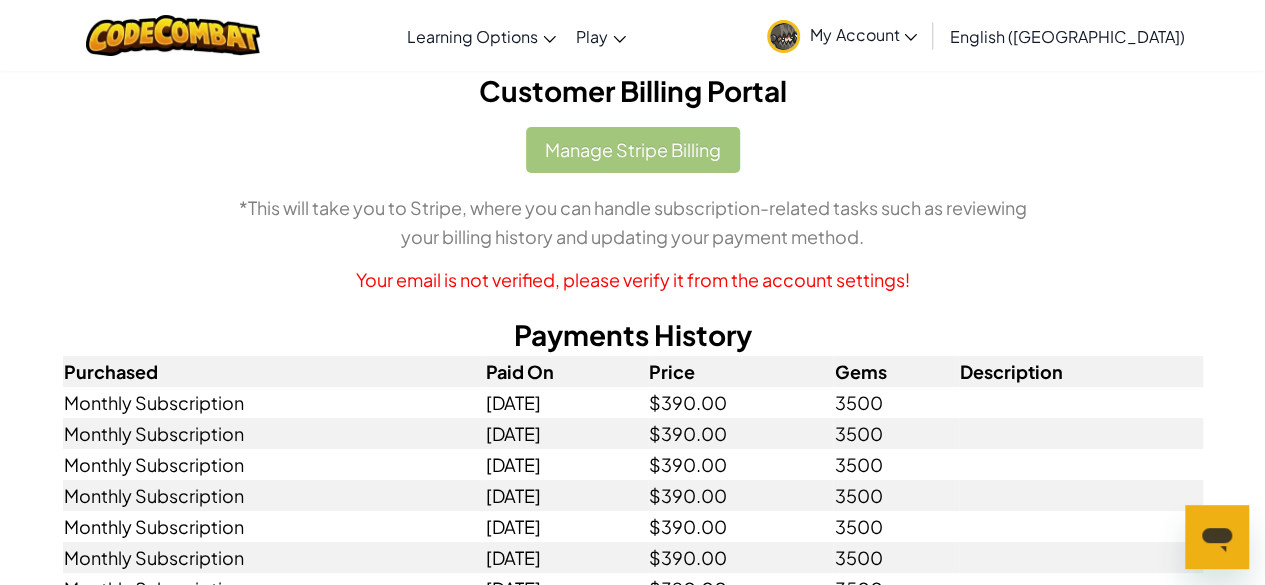 click on "Manage Stripe Billing *This will take you to Stripe, where you can handle subscription-related tasks such as reviewing your billing history and updating your payment method. Your email is not verified, please verify it from the account settings!" at bounding box center (633, 210) 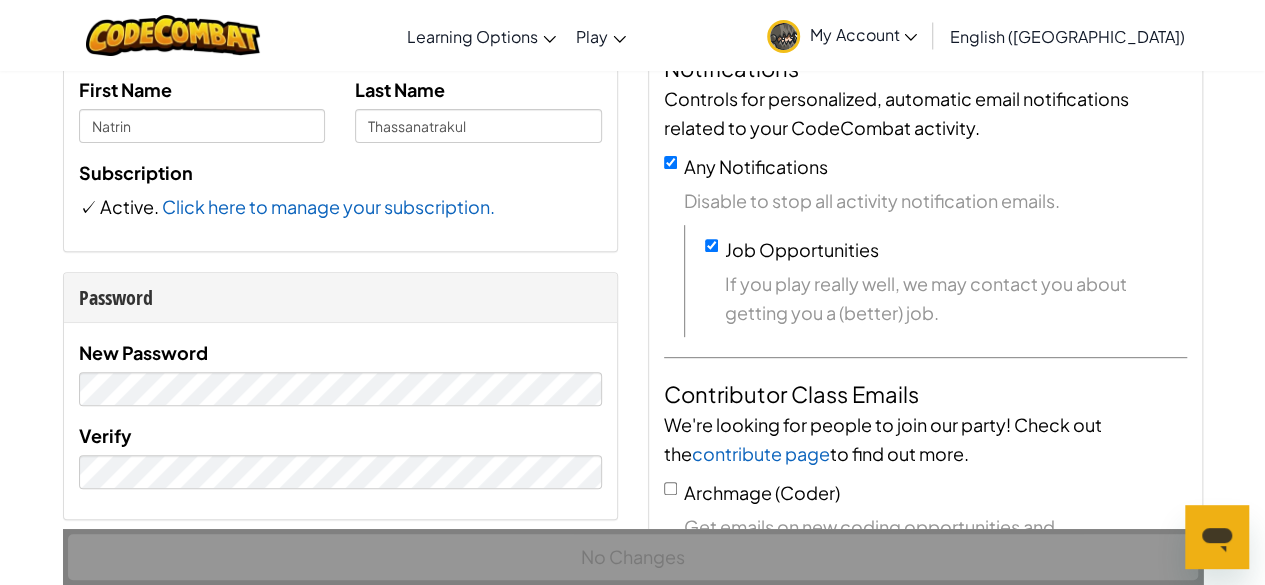 scroll, scrollTop: 313, scrollLeft: 0, axis: vertical 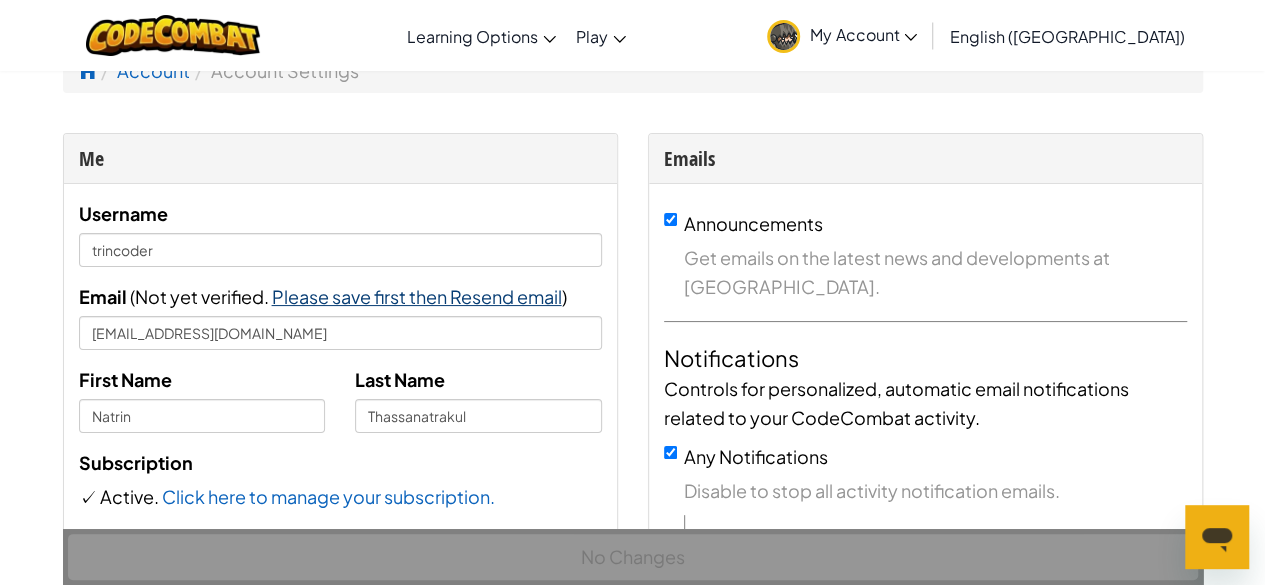 click on "Please save first then Resend email" at bounding box center [417, 296] 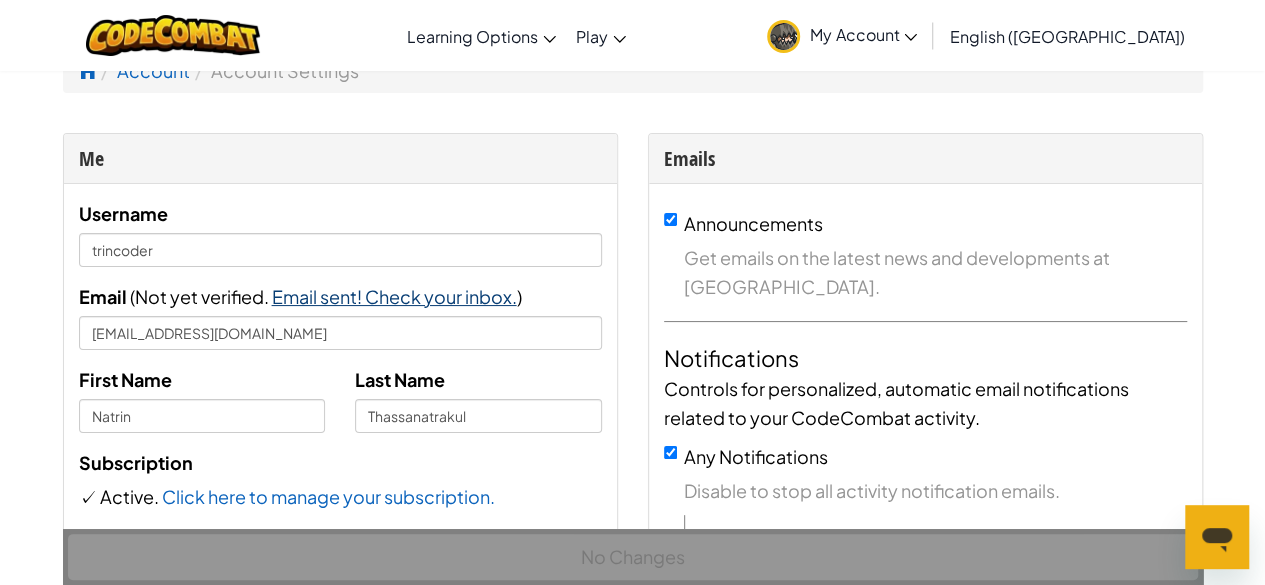 click on "Email sent! Check your inbox." at bounding box center (394, 296) 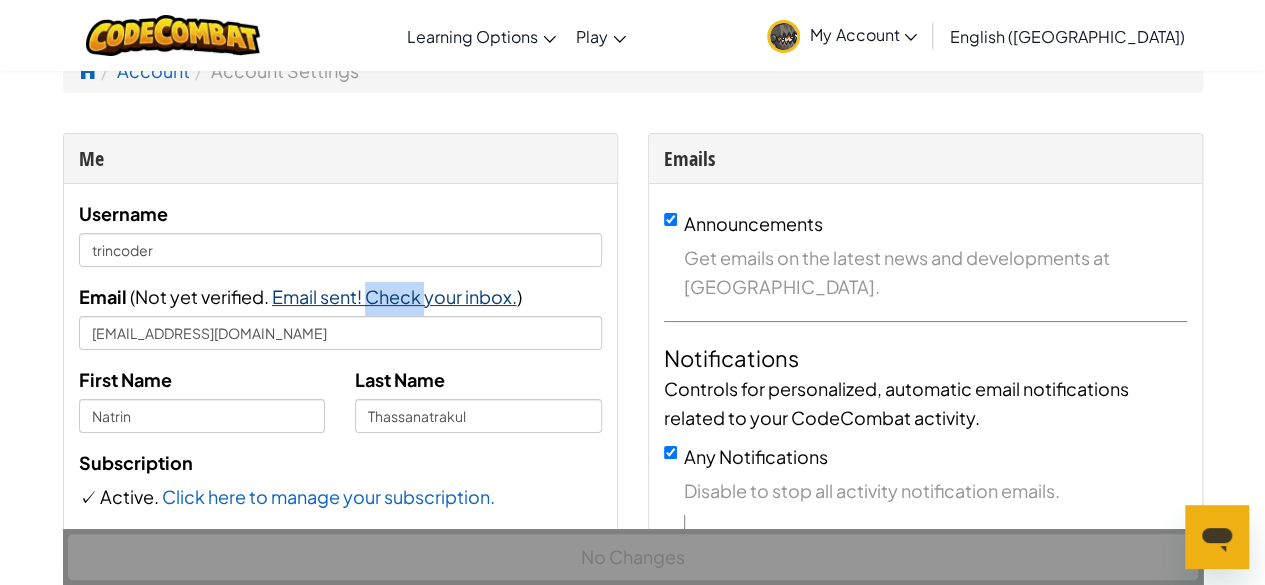 click on "Email sent! Check your inbox." at bounding box center [394, 296] 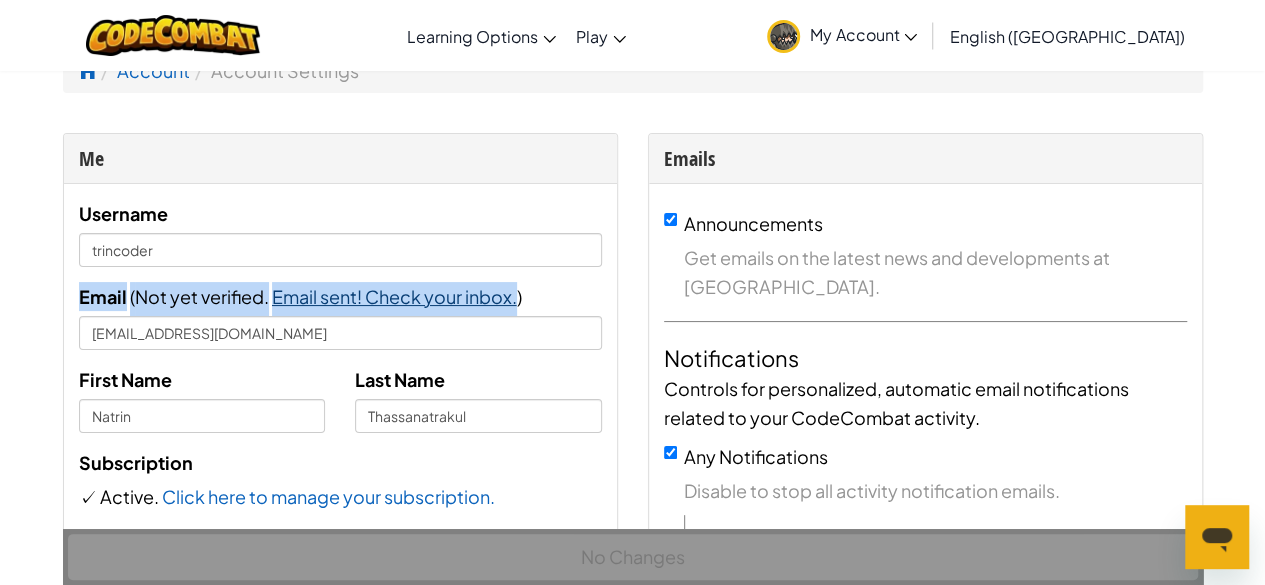 click on "Email sent! Check your inbox." at bounding box center [394, 296] 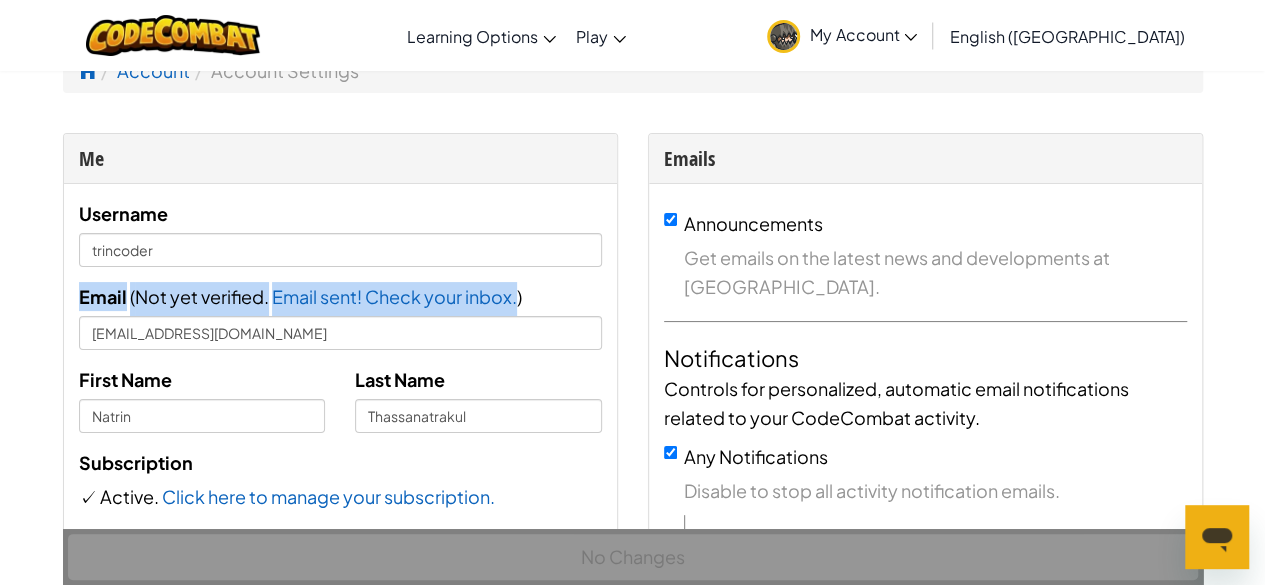 click on "Email ( Not yet verified. Please save first then Resend email Email sent! Check your inbox. ) [EMAIL_ADDRESS][DOMAIN_NAME]" at bounding box center [340, 316] 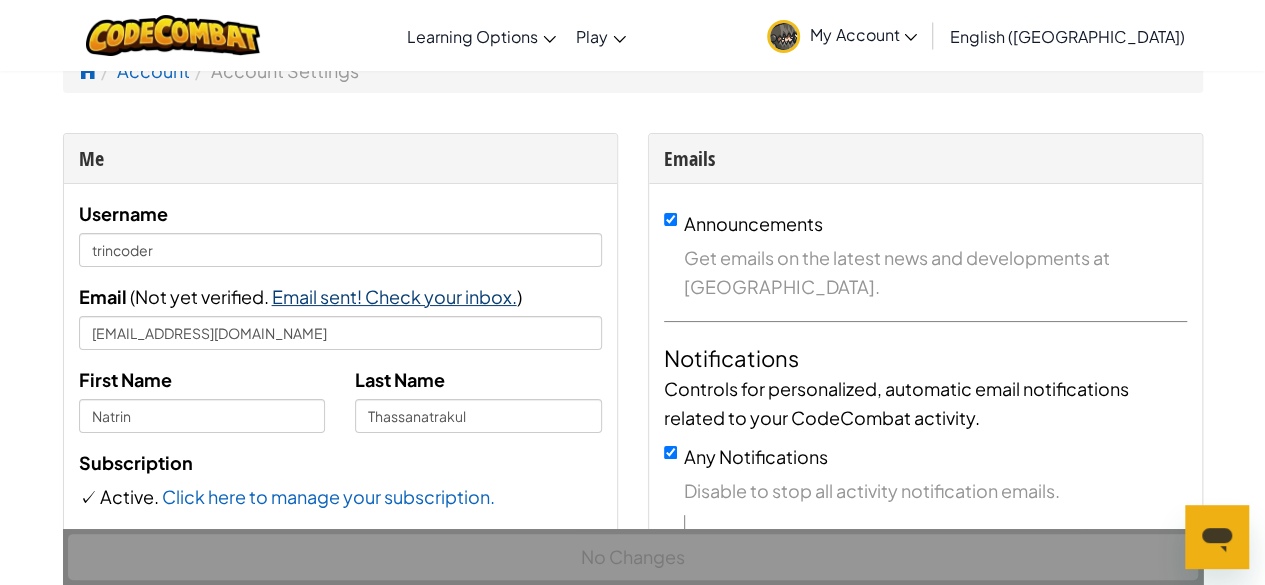 click on "Email sent! Check your inbox." at bounding box center (394, 296) 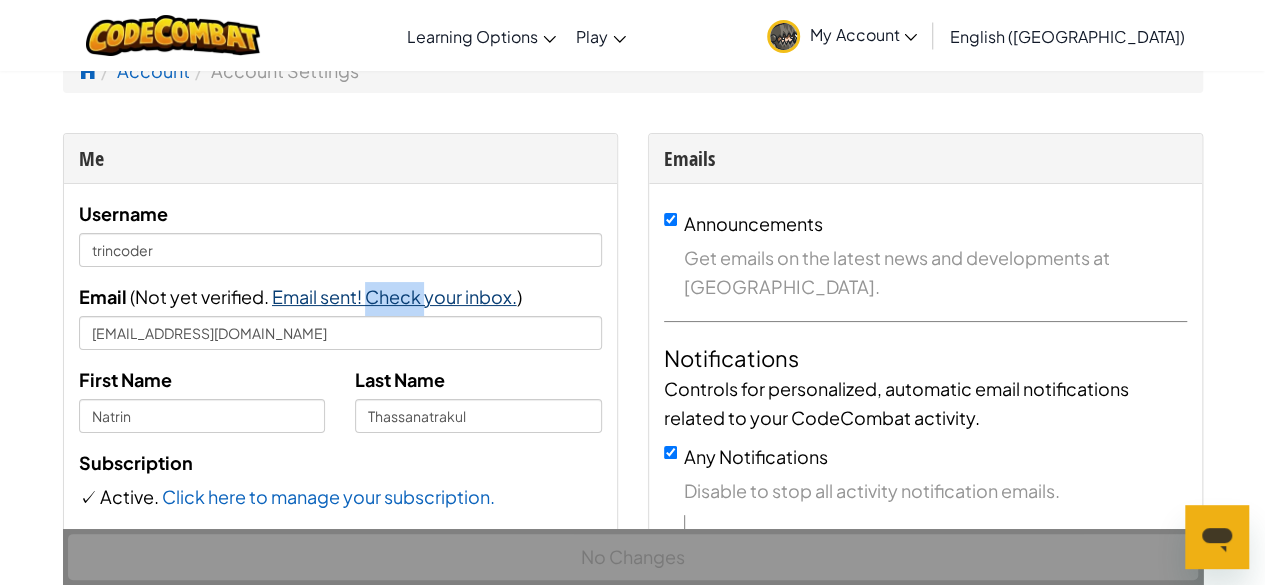 click on "Email sent! Check your inbox." at bounding box center (394, 296) 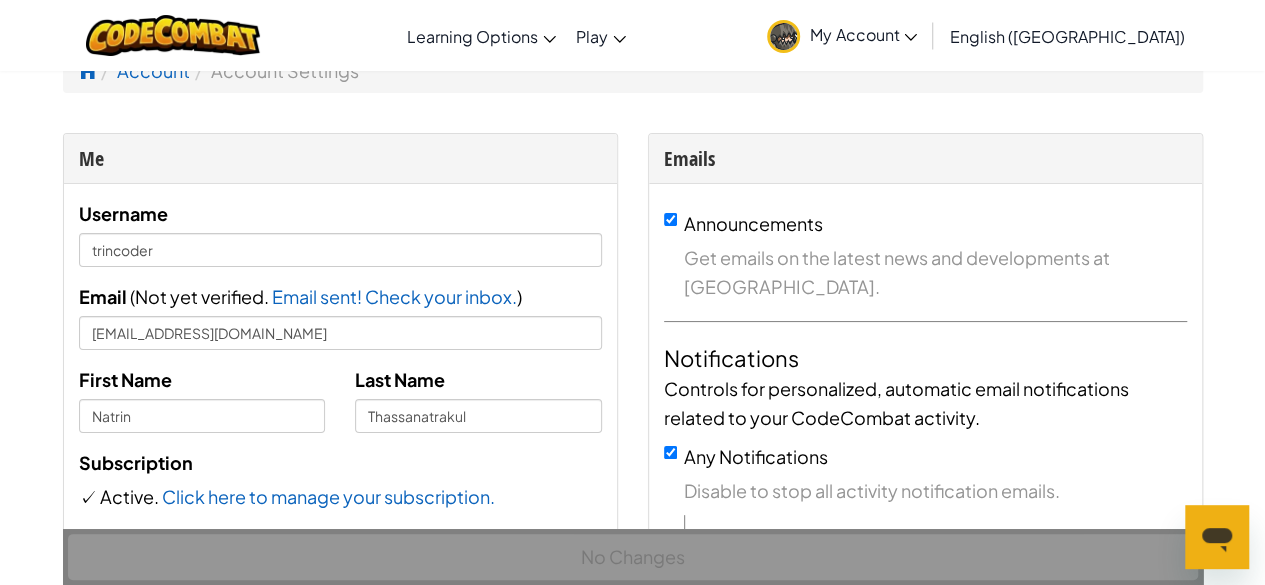 click on "Username trincoder Email ( Not yet verified. Please save first then Resend email Email sent! Check your inbox. ) [EMAIL_ADDRESS][DOMAIN_NAME] First Name [PERSON_NAME] Last Name Thassanatrakul Subscription ✓ Active . Click here to manage your subscription." at bounding box center (340, 355) 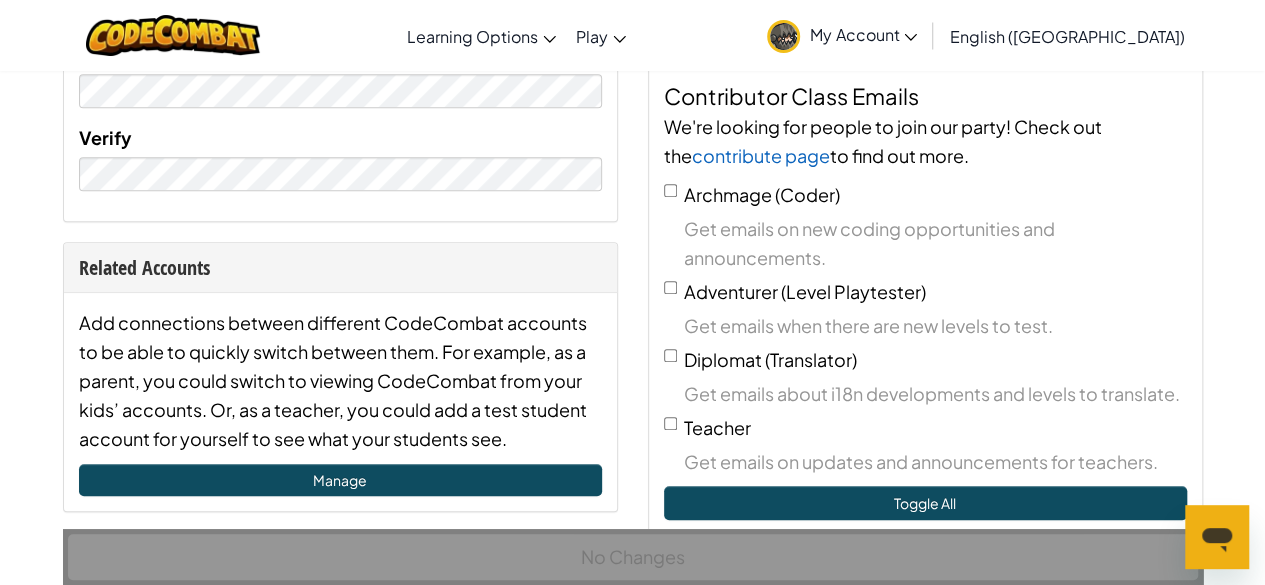 scroll, scrollTop: 611, scrollLeft: 0, axis: vertical 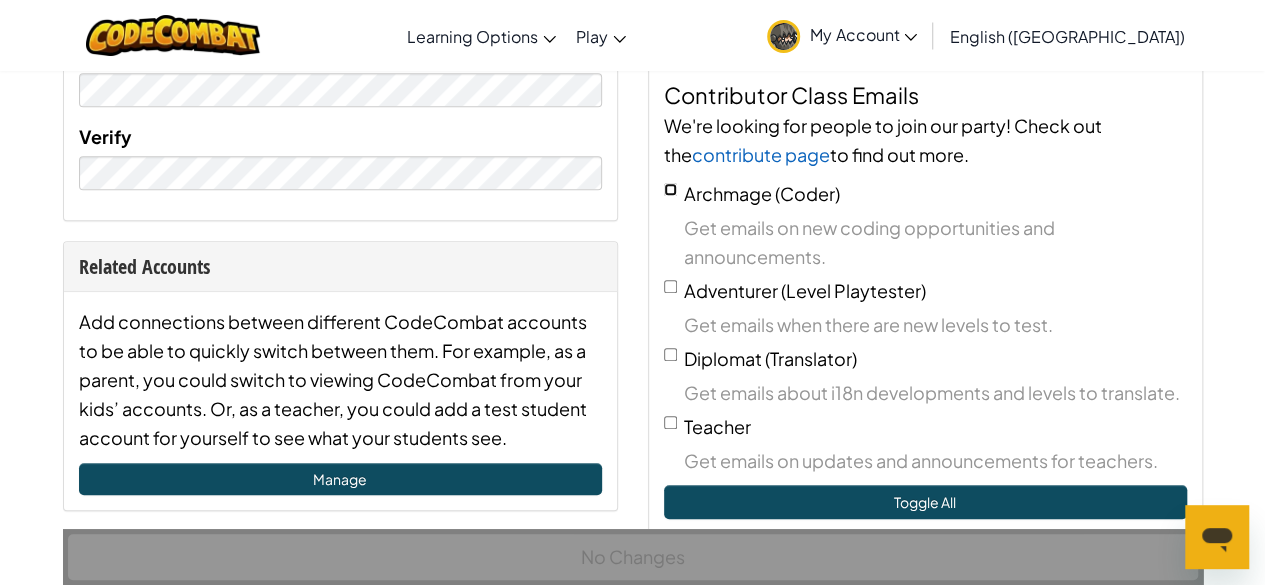 click on "Archmage   (Coder)" at bounding box center [670, 189] 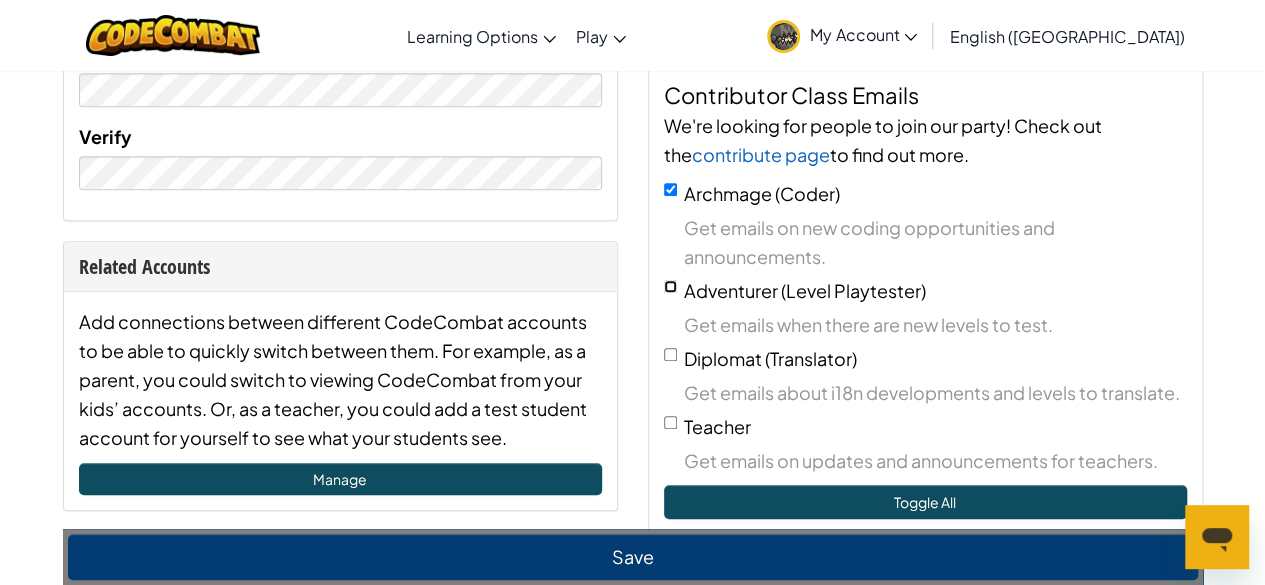 click on "Adventurer   (Level Playtester)" at bounding box center [670, 286] 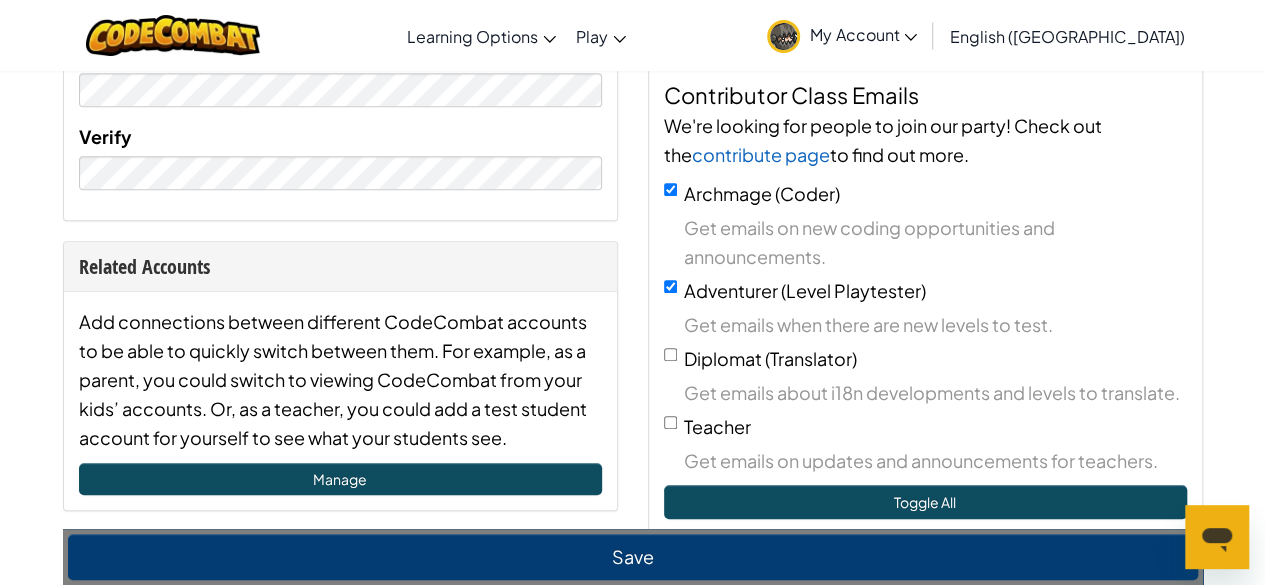 click on "Diplomat   (Translator) Get emails about i18n developments and levels to translate." at bounding box center [925, 375] 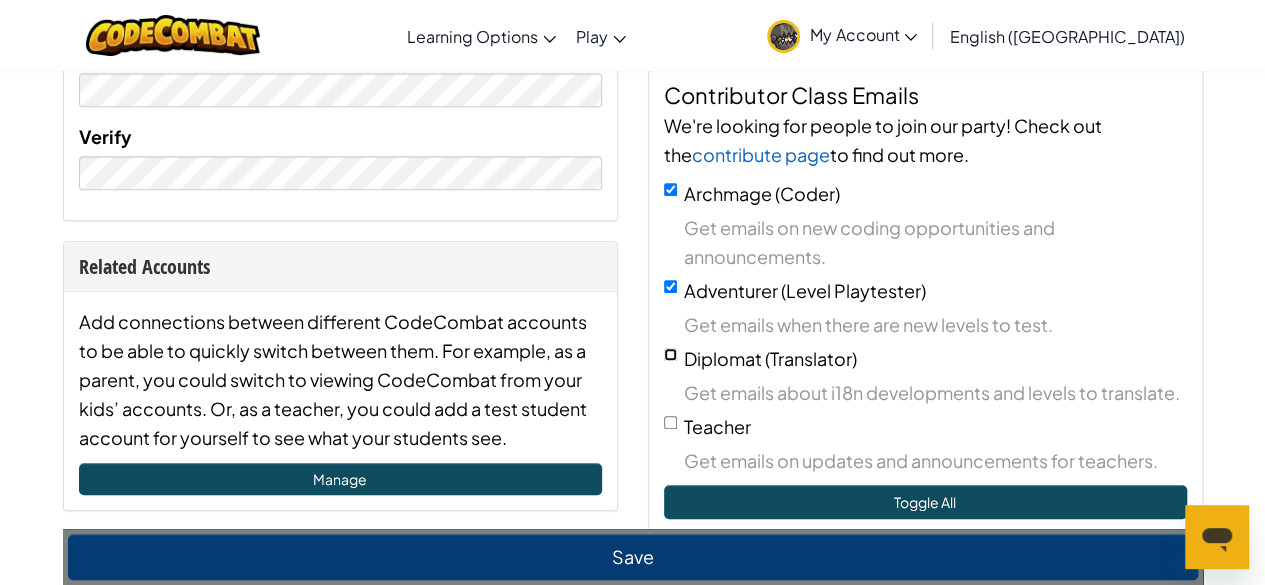 click on "Diplomat   (Translator)" at bounding box center (670, 354) 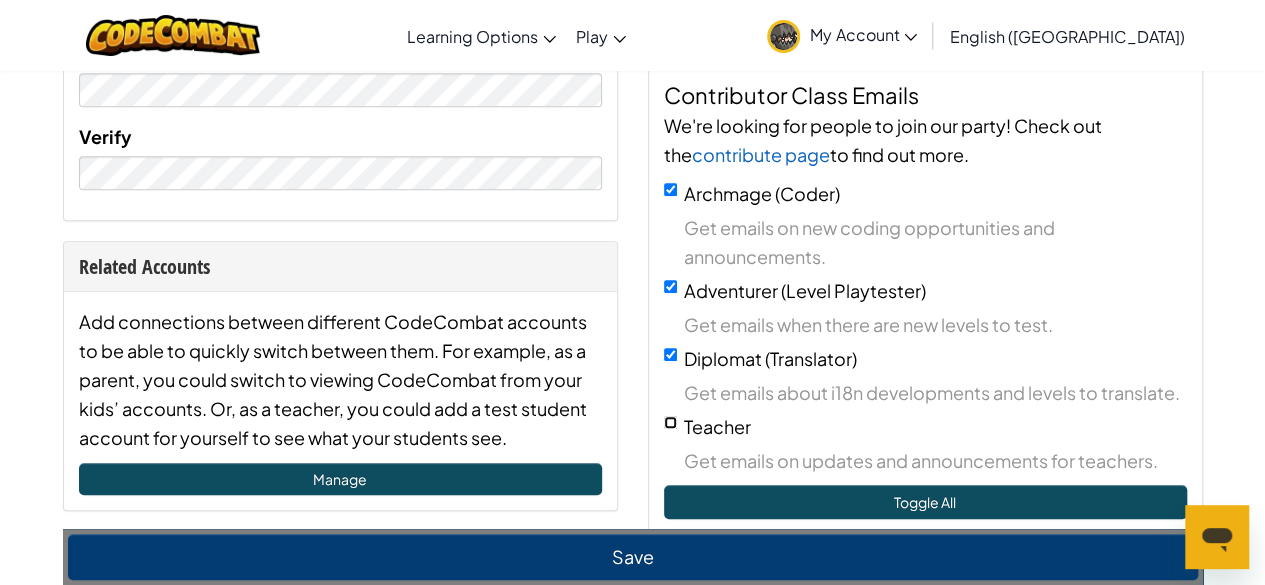 click on "Teacher" at bounding box center [670, 422] 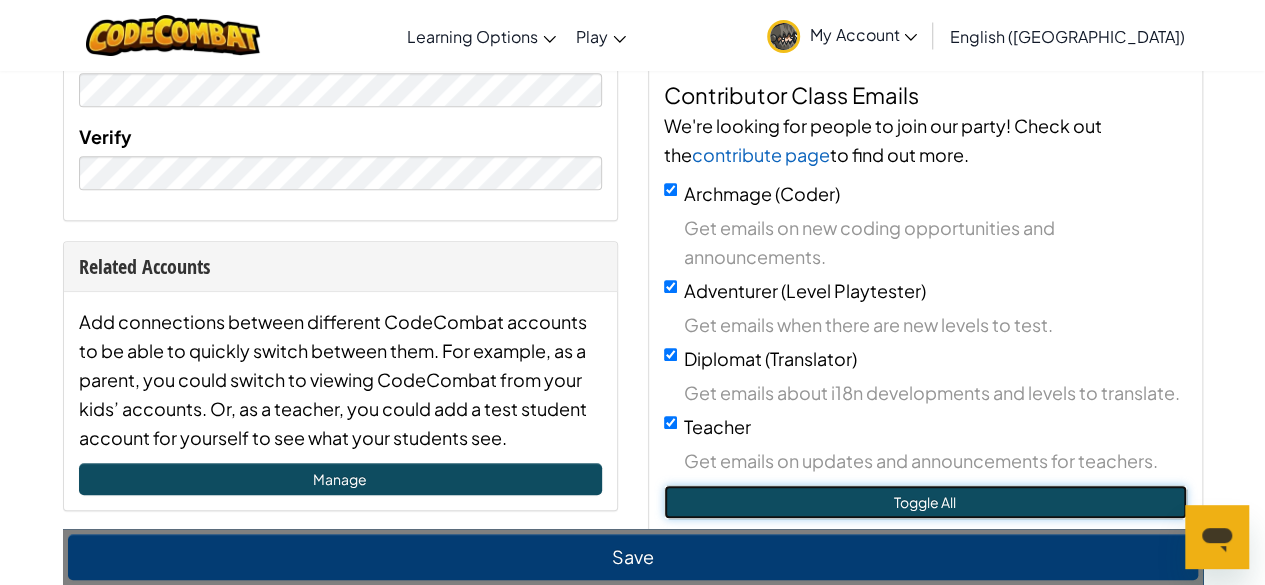 click on "Toggle All" at bounding box center (925, 502) 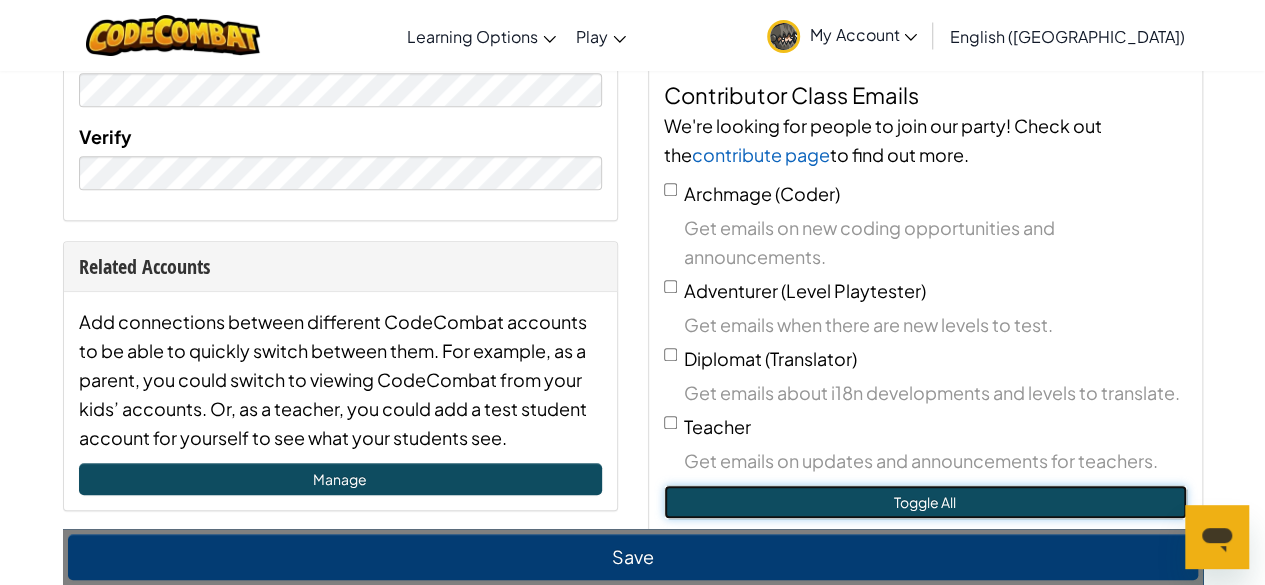 checkbox on "false" 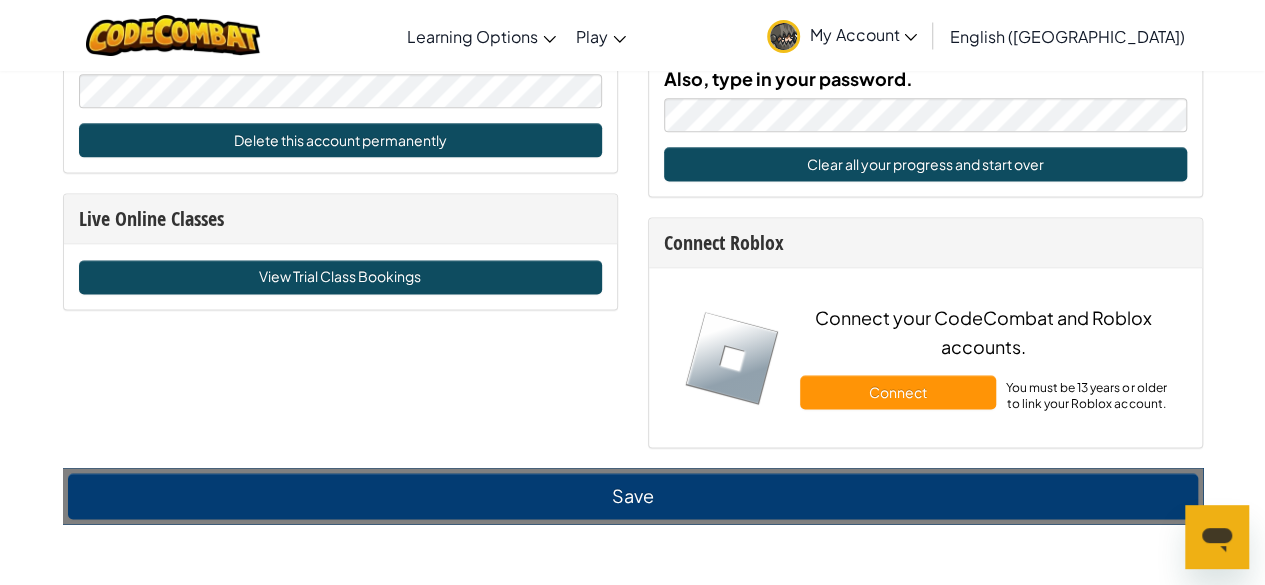 scroll, scrollTop: 1254, scrollLeft: 0, axis: vertical 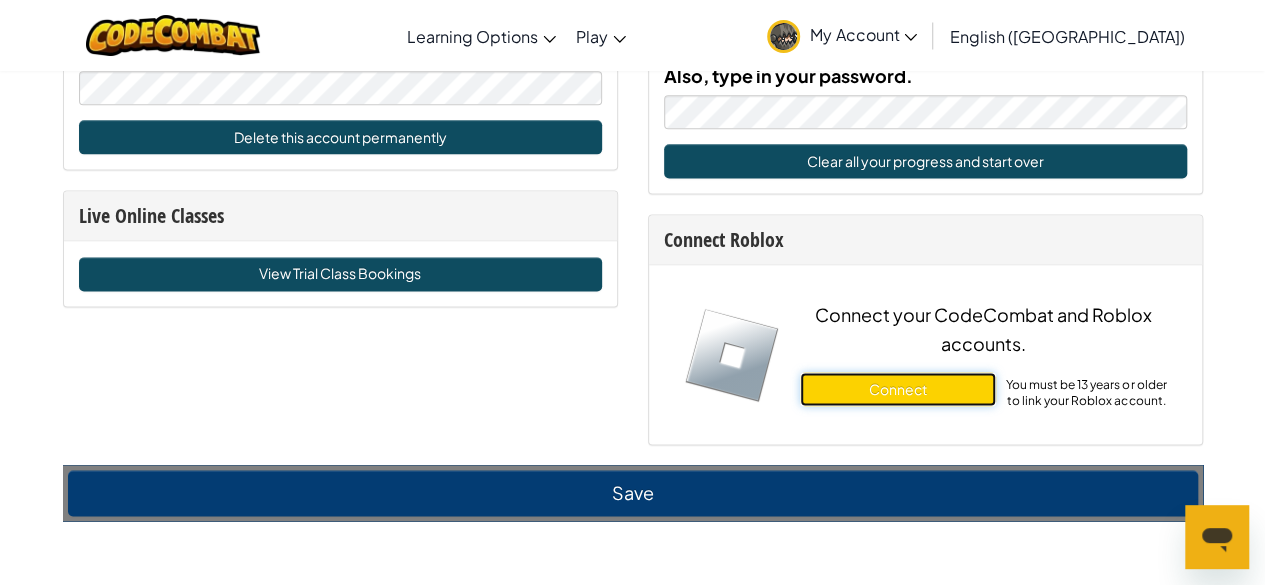 click on "Connect" at bounding box center [898, 389] 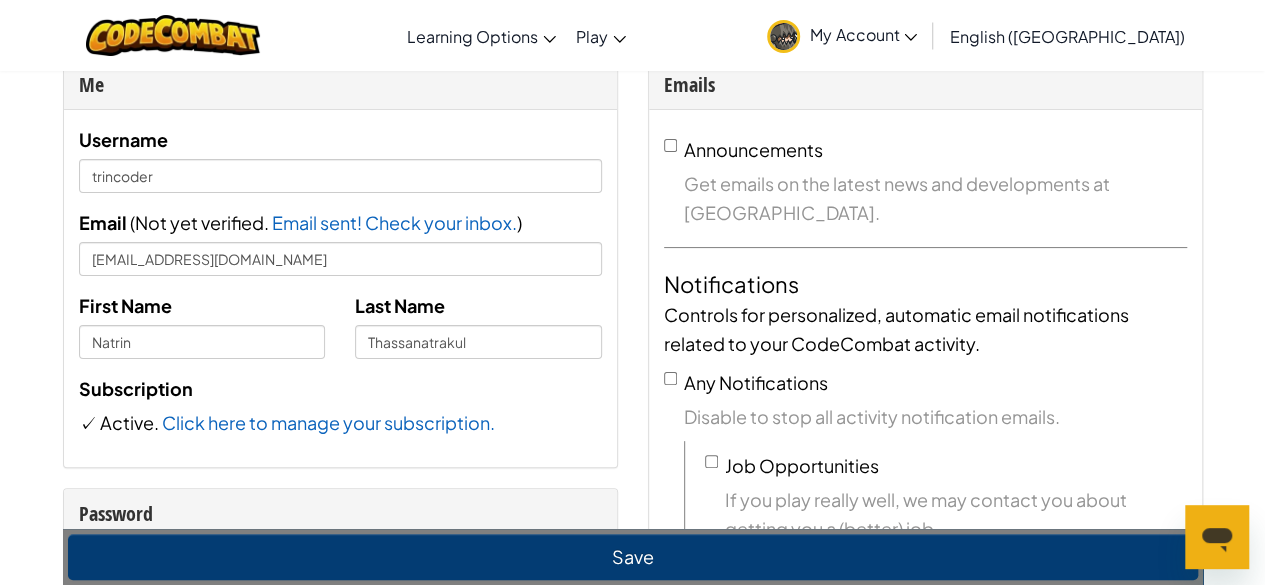 scroll, scrollTop: 94, scrollLeft: 0, axis: vertical 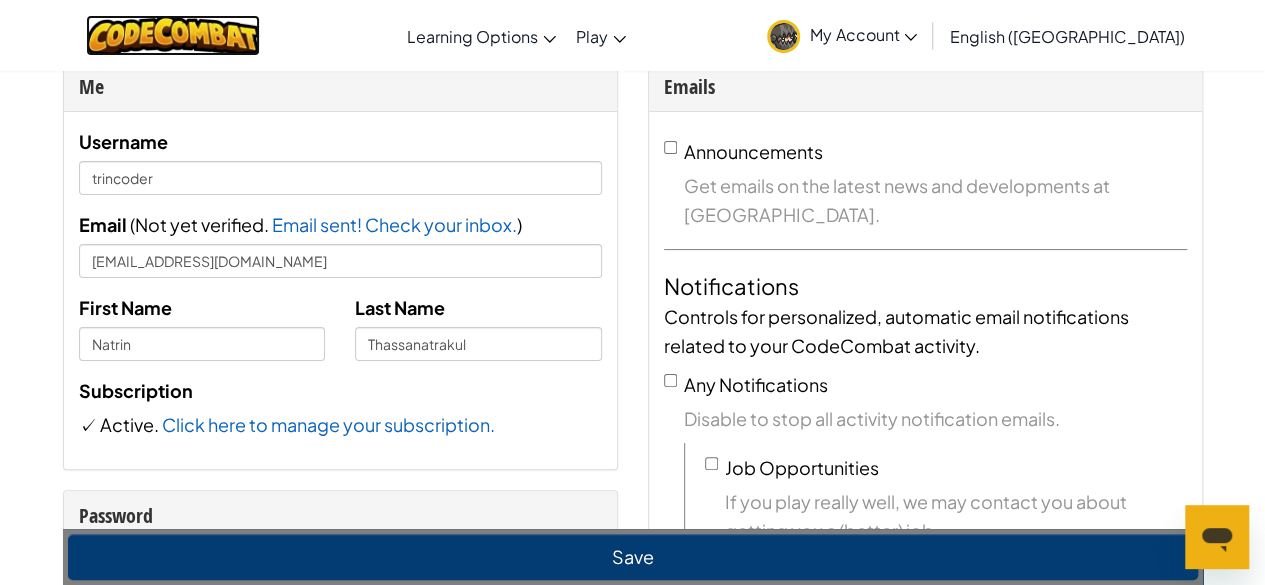 click at bounding box center [173, 35] 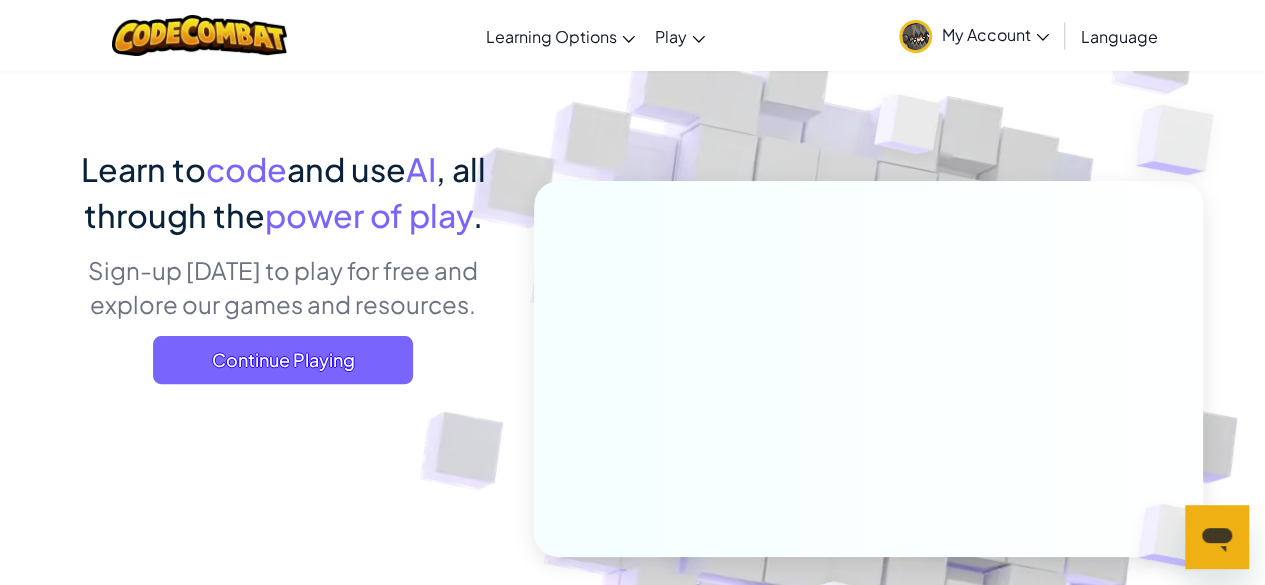scroll, scrollTop: 0, scrollLeft: 0, axis: both 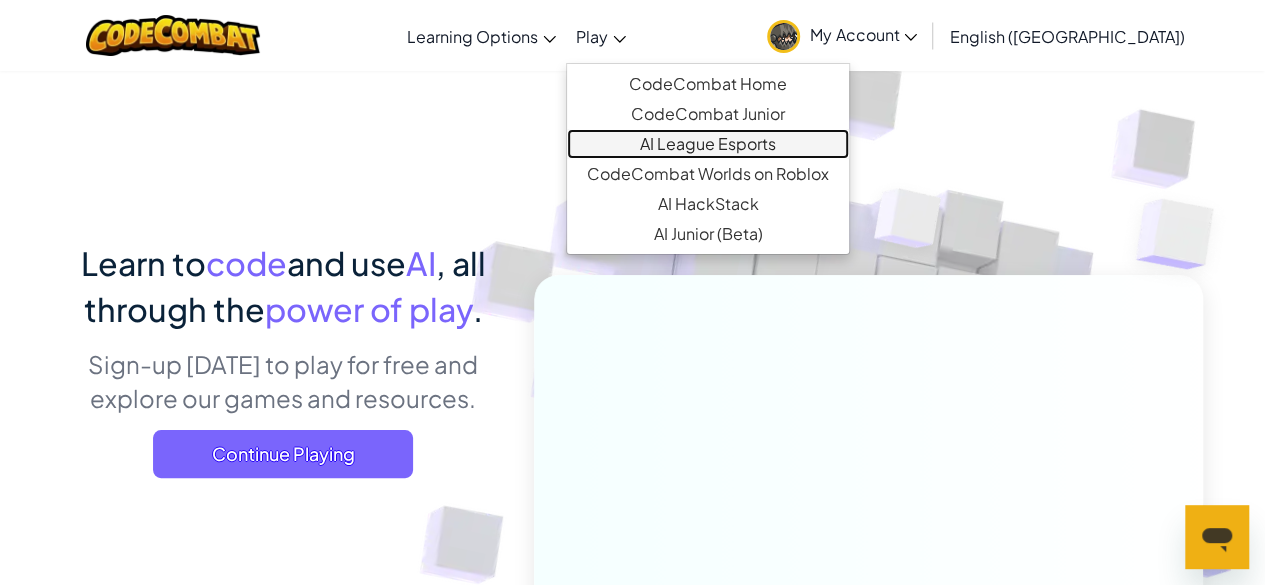 click on "AI League Esports" at bounding box center (708, 144) 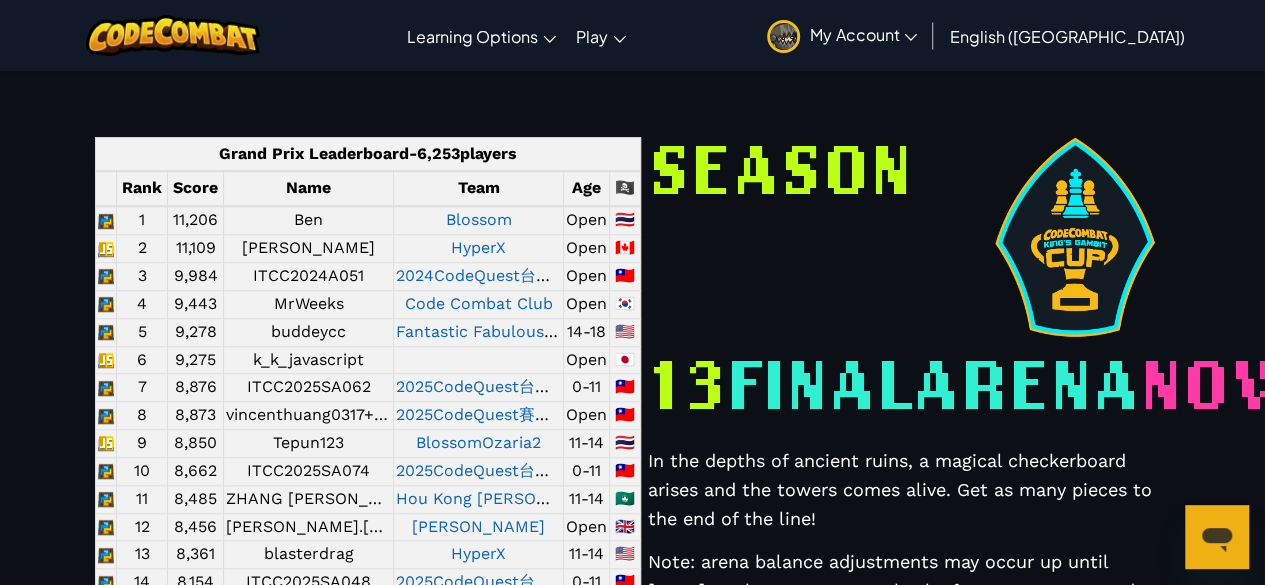 scroll, scrollTop: 691, scrollLeft: 0, axis: vertical 